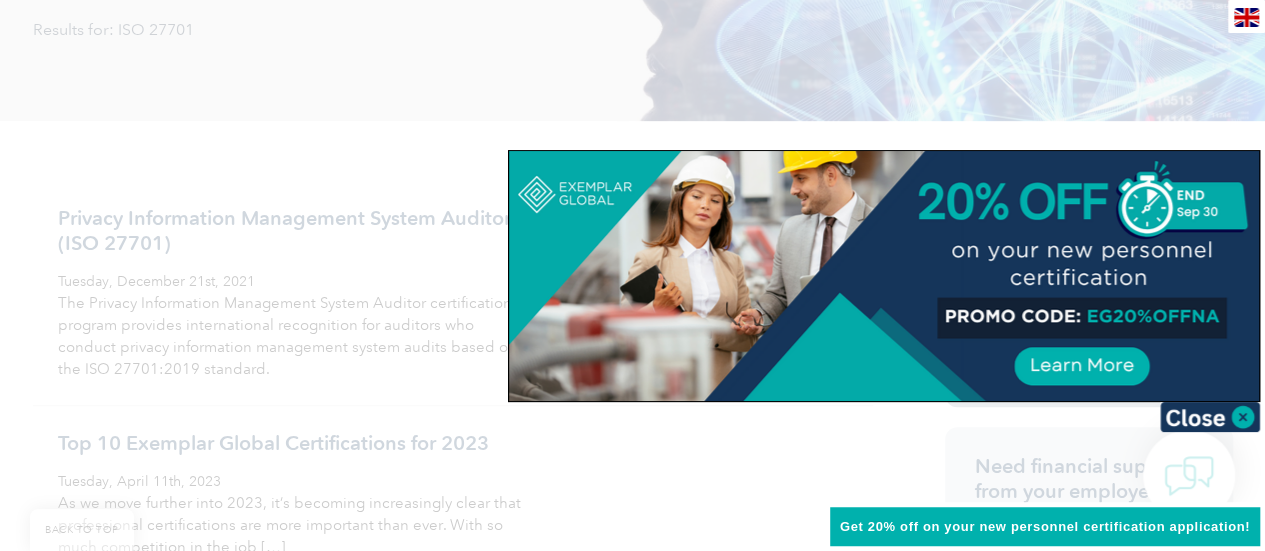 scroll, scrollTop: 400, scrollLeft: 0, axis: vertical 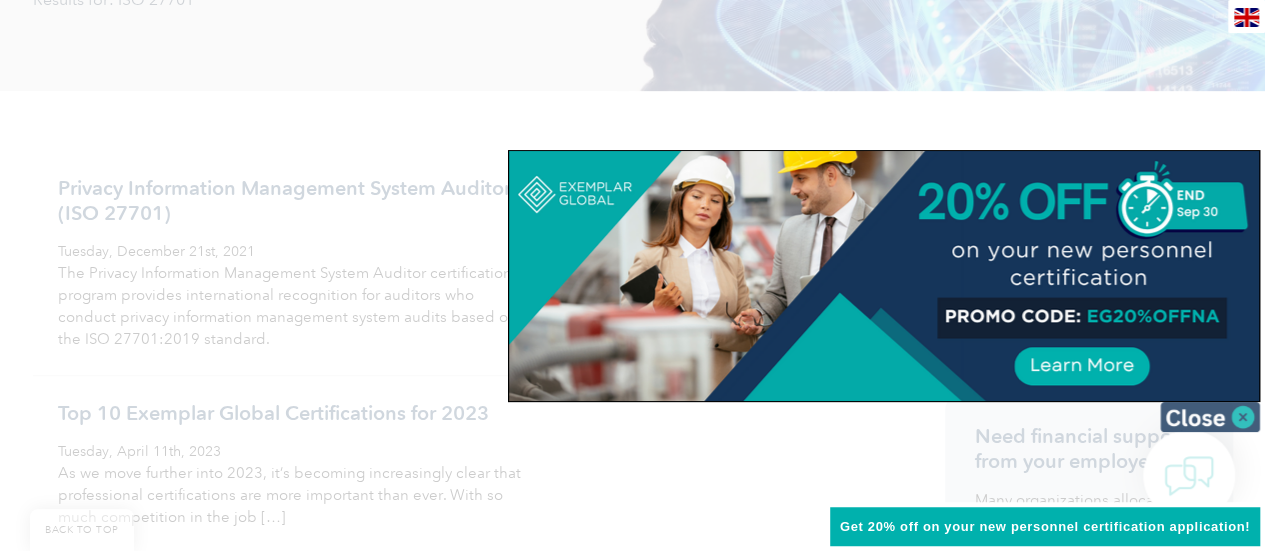click at bounding box center [1210, 417] 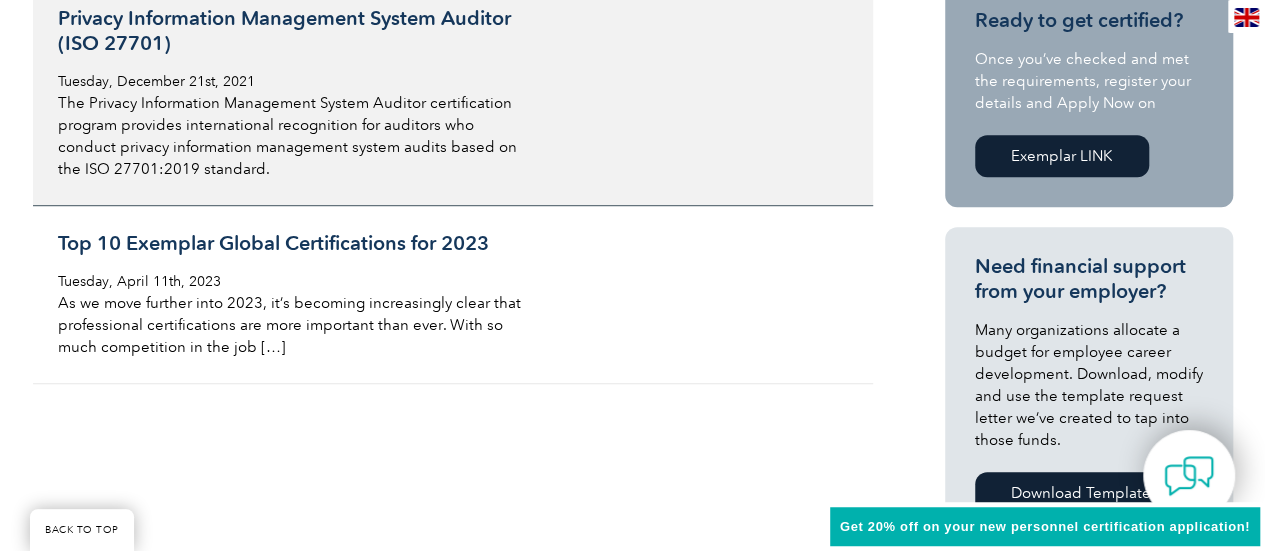 scroll, scrollTop: 600, scrollLeft: 0, axis: vertical 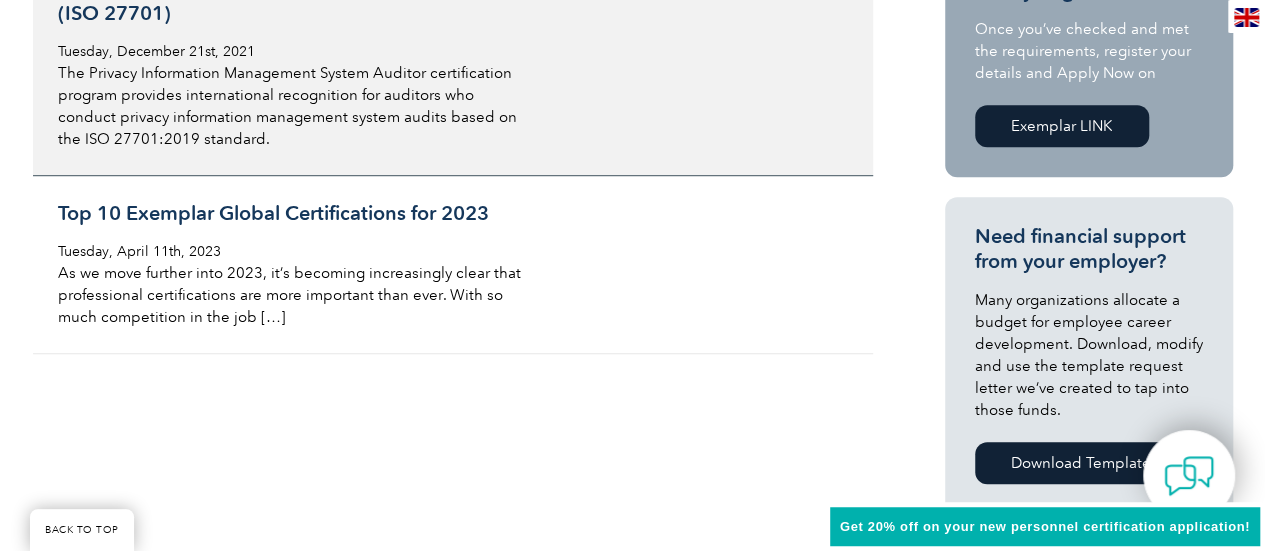 click on "The Privacy Information Management System Auditor certification program provides international recognition for auditors who conduct privacy information management system audits based on the ISO 27701:2019 standard." at bounding box center [295, 106] 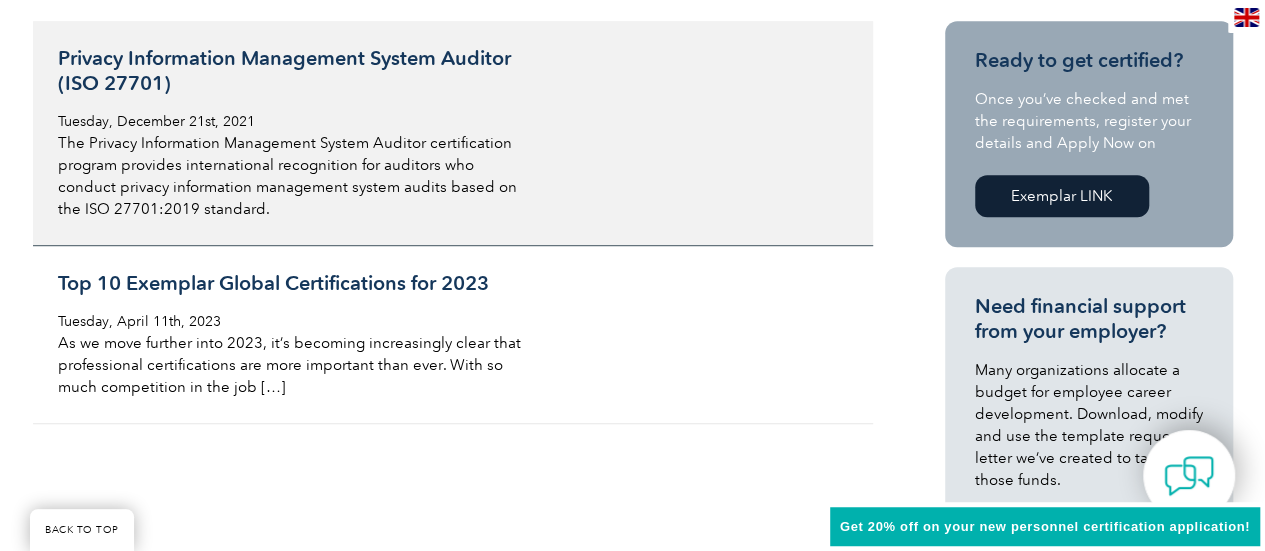 scroll, scrollTop: 500, scrollLeft: 0, axis: vertical 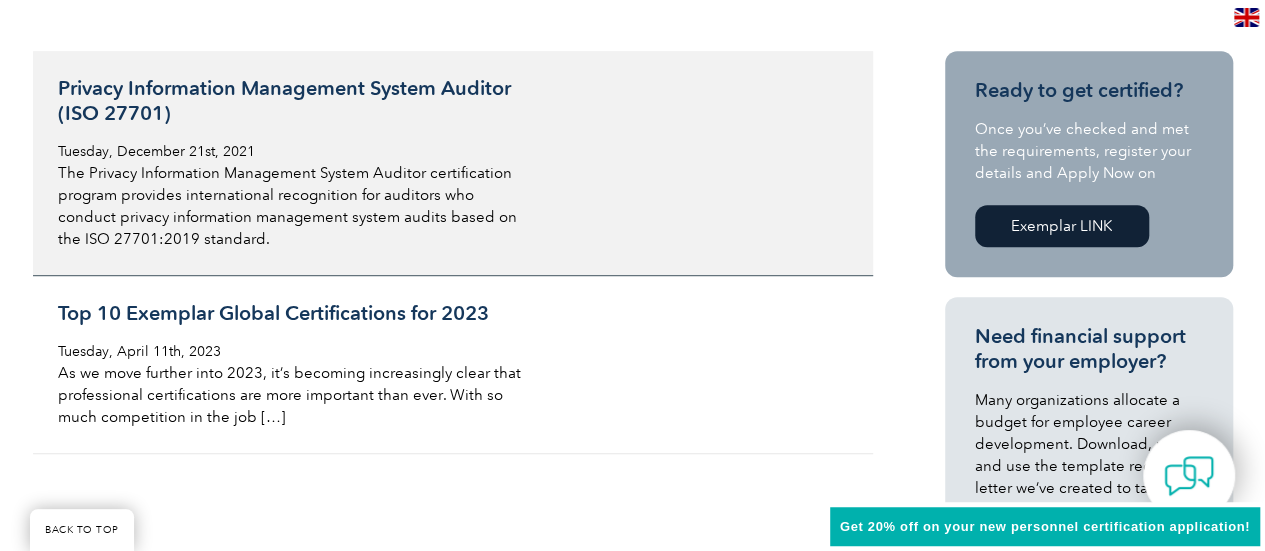 click on "The Privacy Information Management System Auditor certification program provides international recognition for auditors who conduct privacy information management system audits based on the ISO 27701:2019 standard." at bounding box center (295, 206) 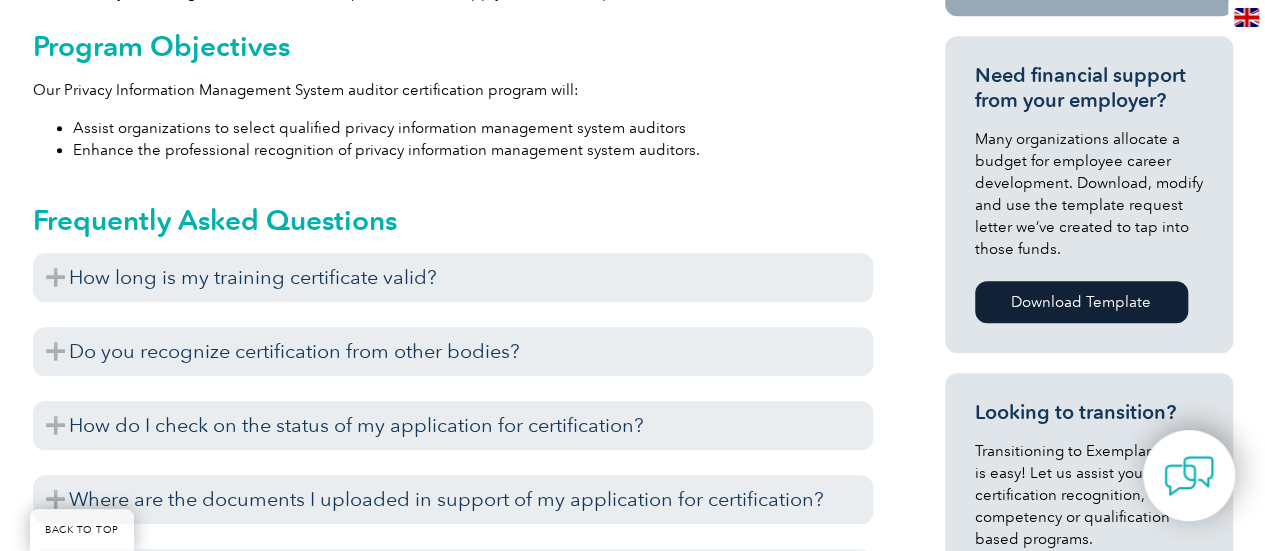 scroll, scrollTop: 1000, scrollLeft: 0, axis: vertical 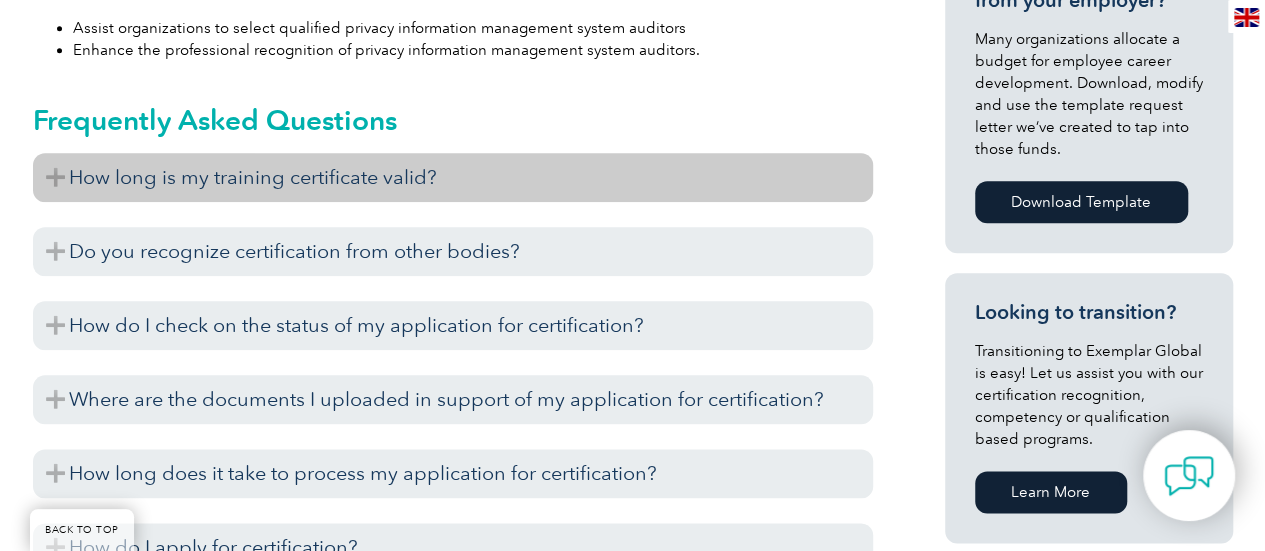 click on "How long is my training certificate valid?" at bounding box center [453, 177] 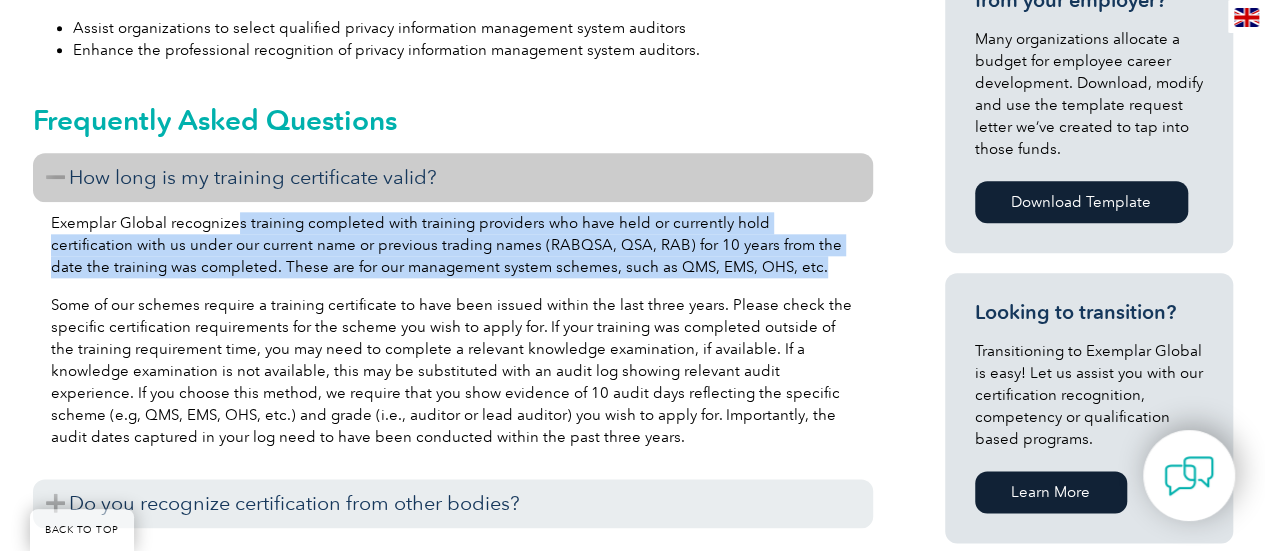 drag, startPoint x: 232, startPoint y: 221, endPoint x: 752, endPoint y: 261, distance: 521.5362 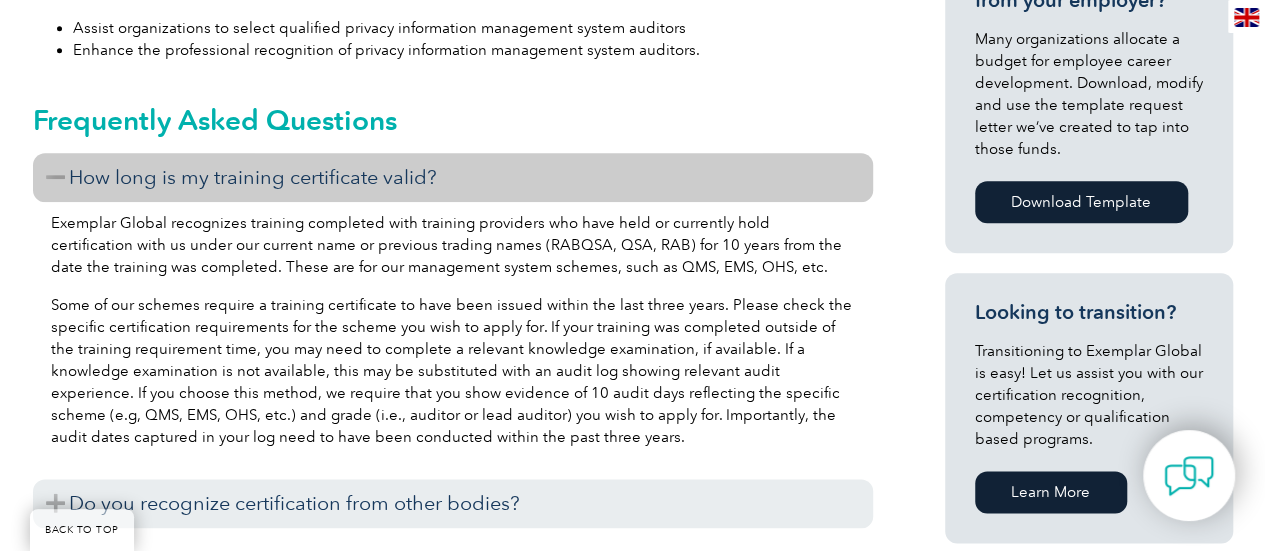 click on "How long is my training certificate valid?" at bounding box center [453, 177] 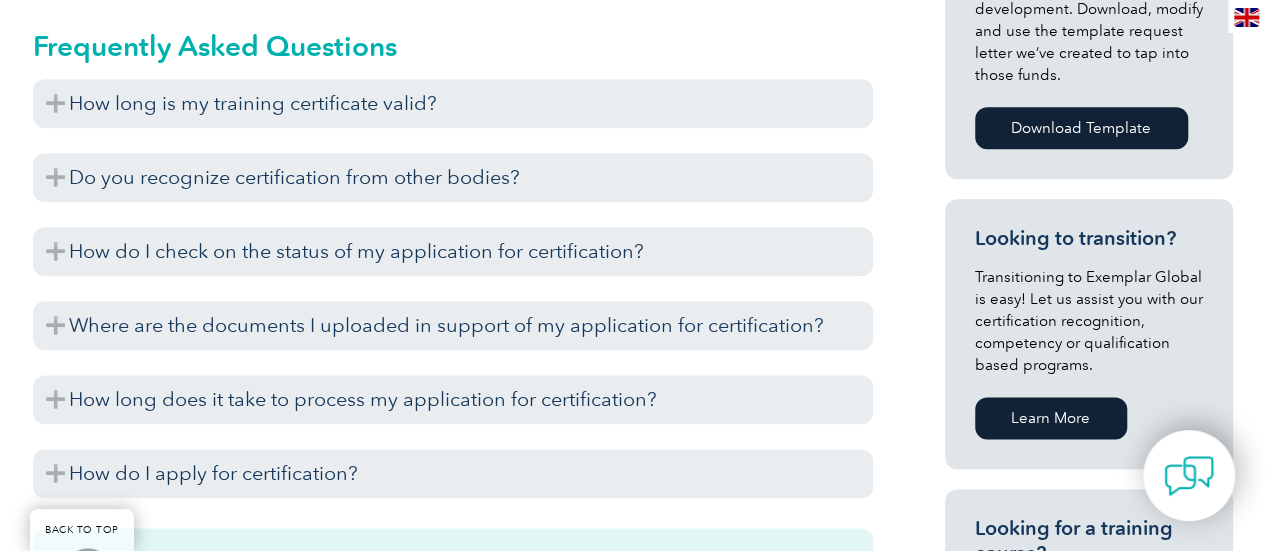 scroll, scrollTop: 1100, scrollLeft: 0, axis: vertical 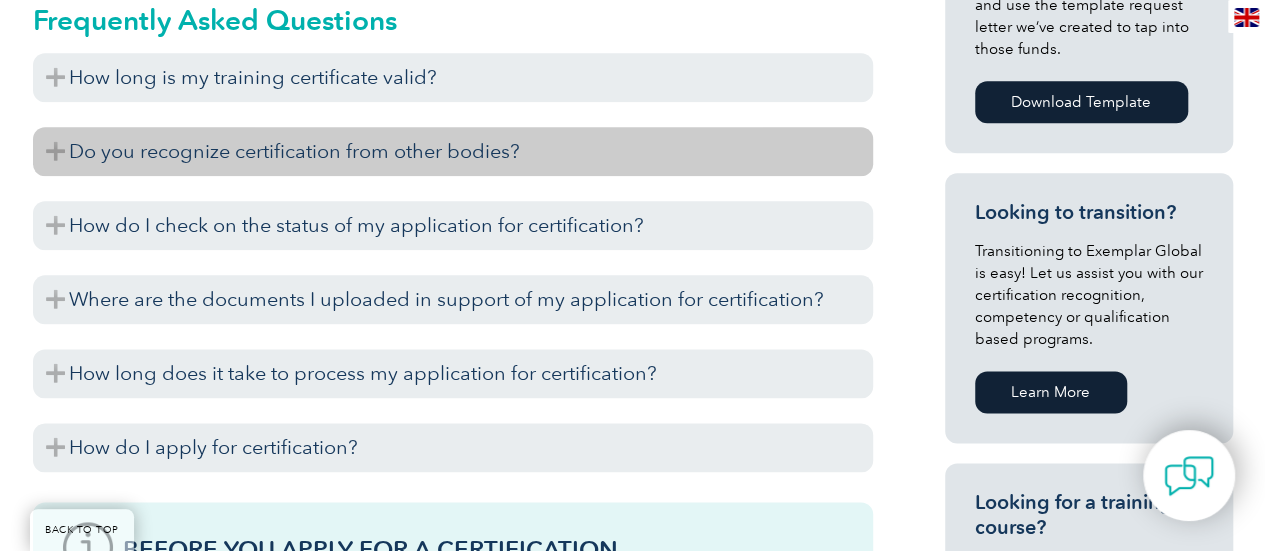 click on "Do you recognize certification from other bodies?" at bounding box center [453, 151] 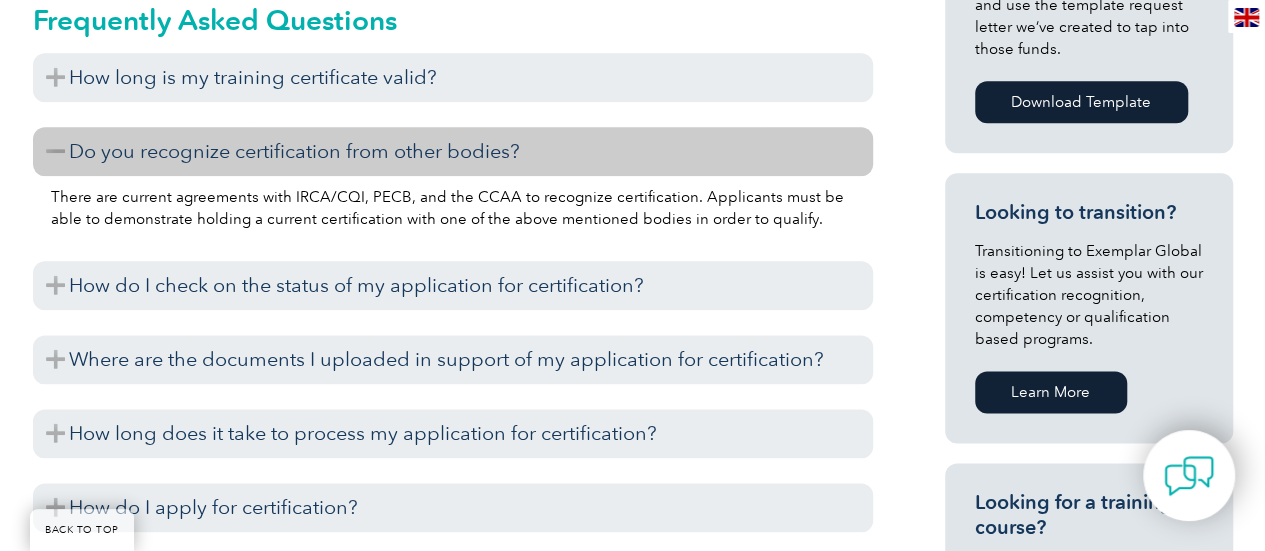 click on "Do you recognize certification from other bodies?" at bounding box center (453, 151) 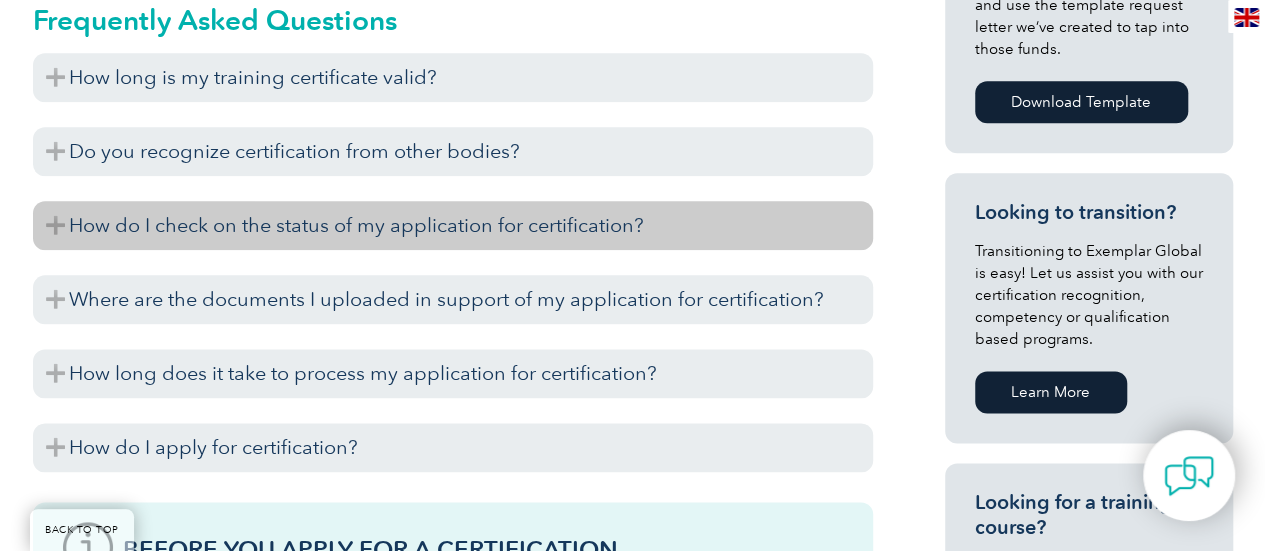 click on "How do I check on the status of my application for certification?" at bounding box center (453, 225) 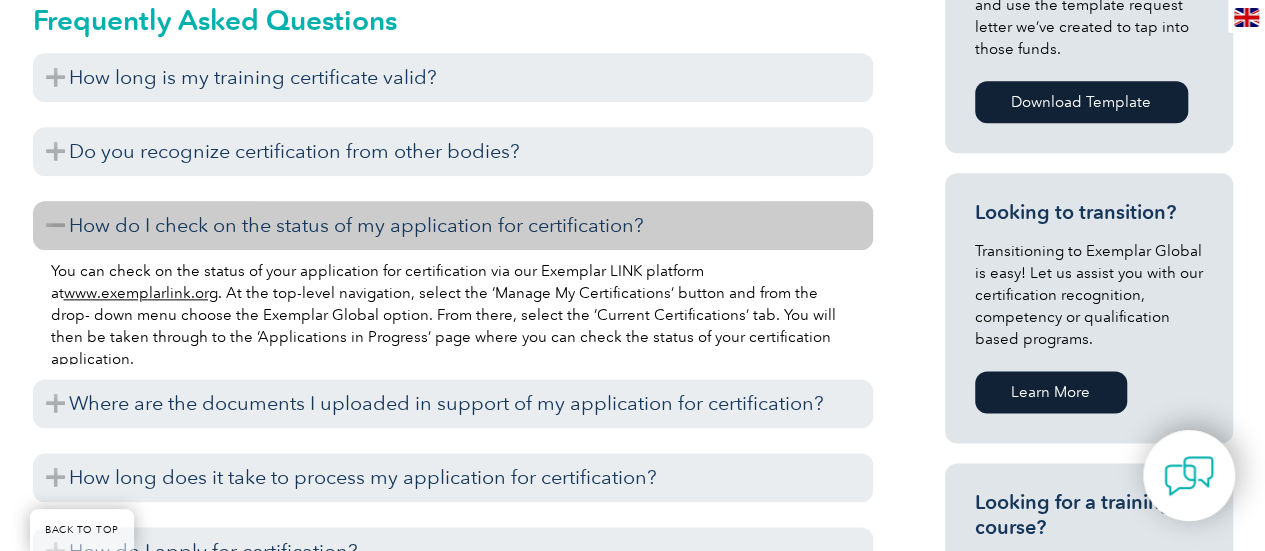 click on "How do I check on the status of my application for certification?" at bounding box center [453, 225] 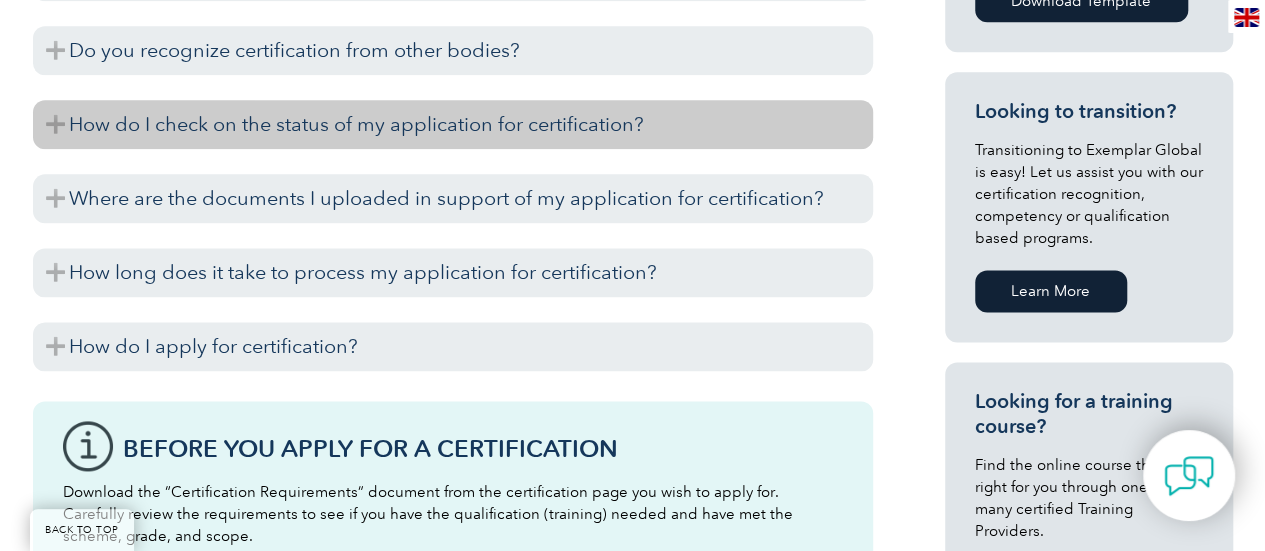 scroll, scrollTop: 1300, scrollLeft: 0, axis: vertical 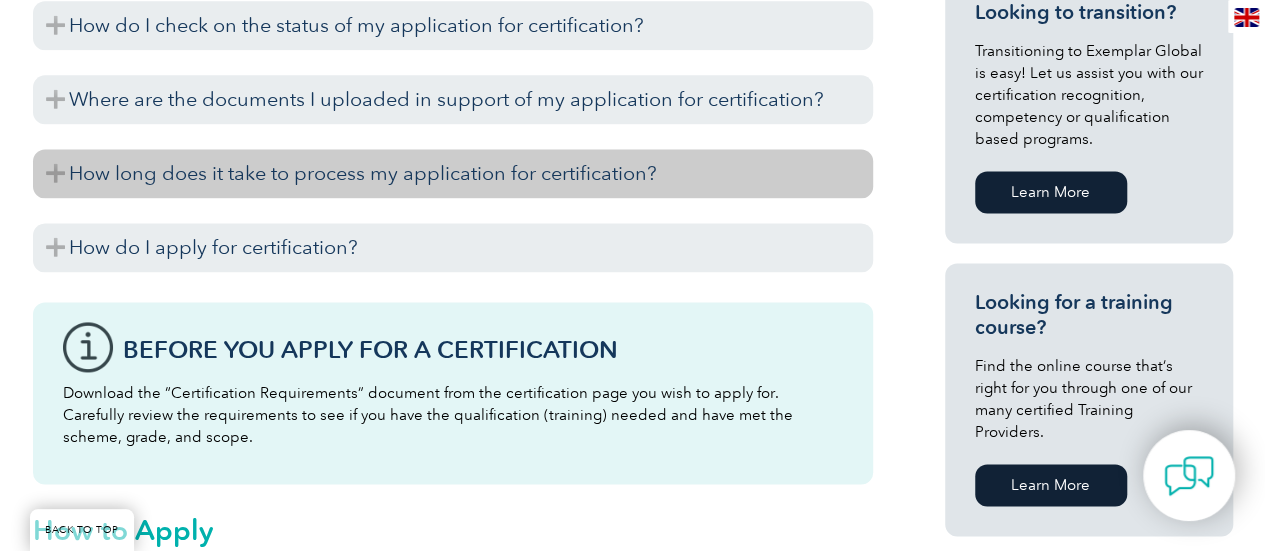 click on "How long does it take to process my application for certification?" at bounding box center [453, 173] 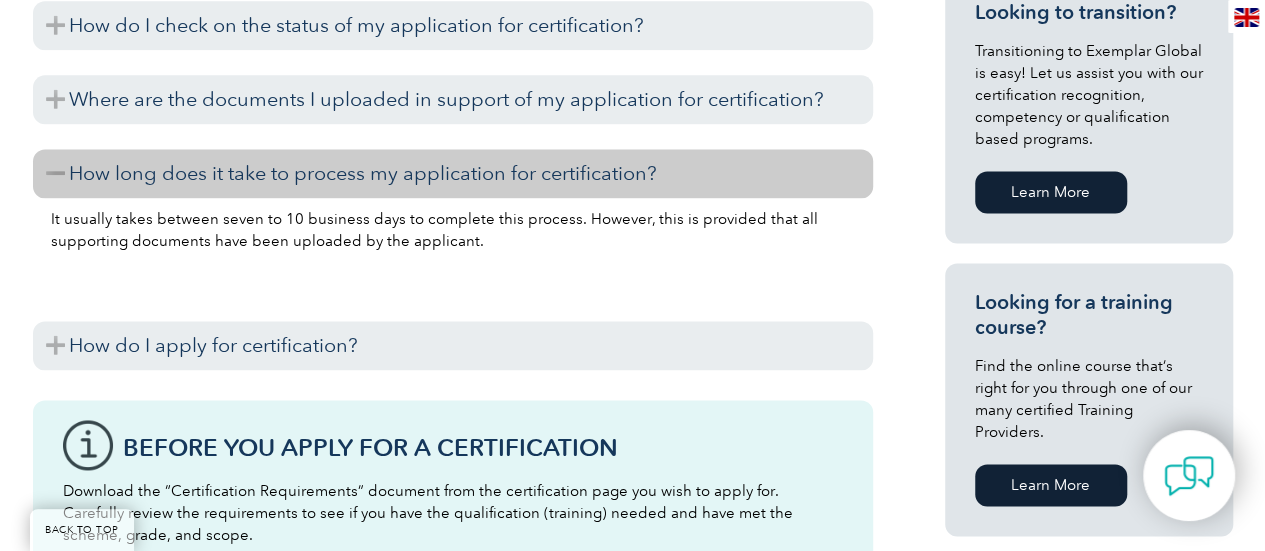 click on "How long does it take to process my application for certification?" at bounding box center (453, 173) 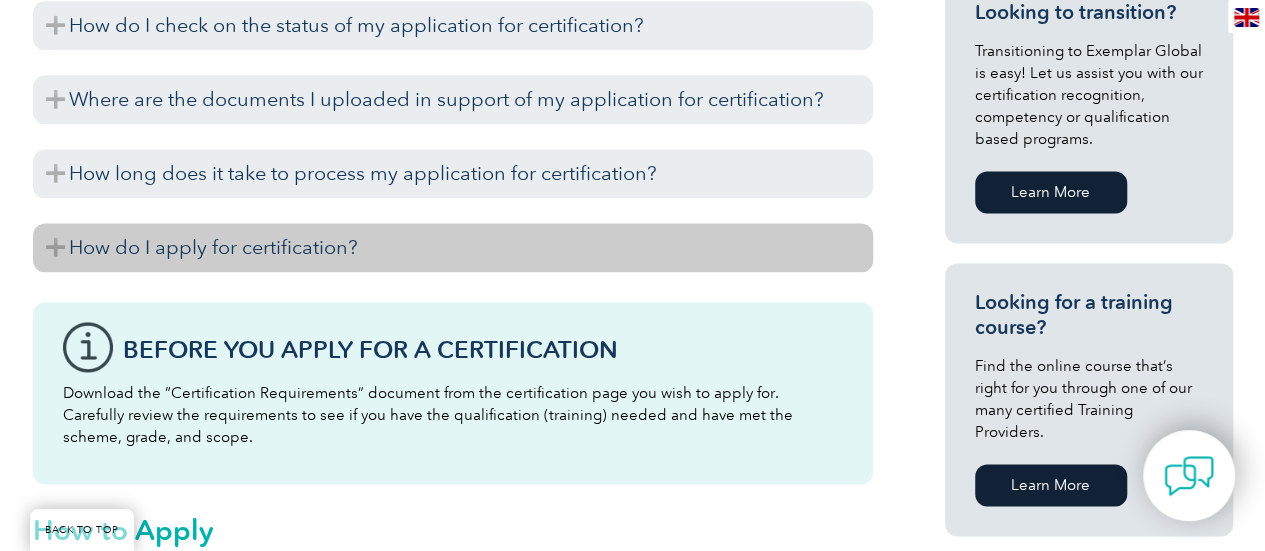 click on "How do I apply for certification?" at bounding box center (453, 247) 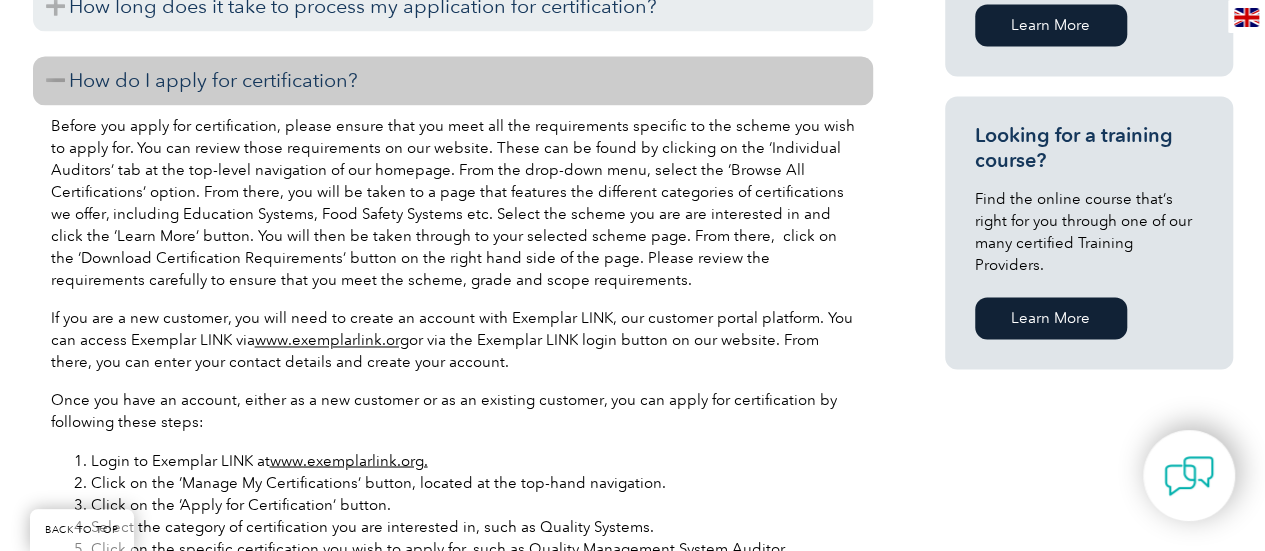 scroll, scrollTop: 1500, scrollLeft: 0, axis: vertical 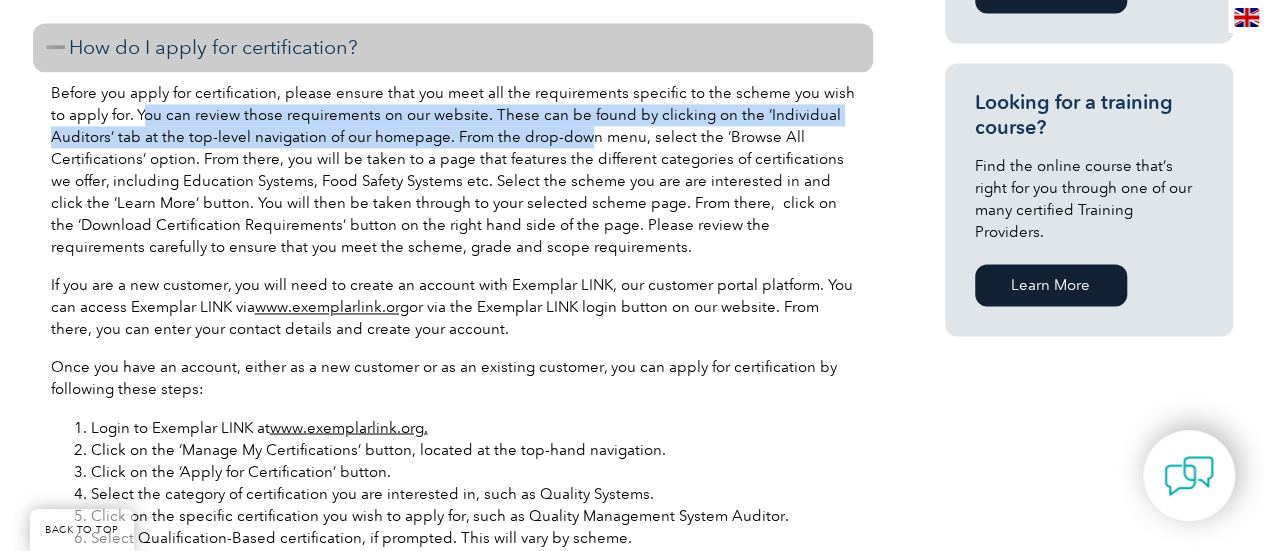 drag, startPoint x: 122, startPoint y: 114, endPoint x: 587, endPoint y: 129, distance: 465.24188 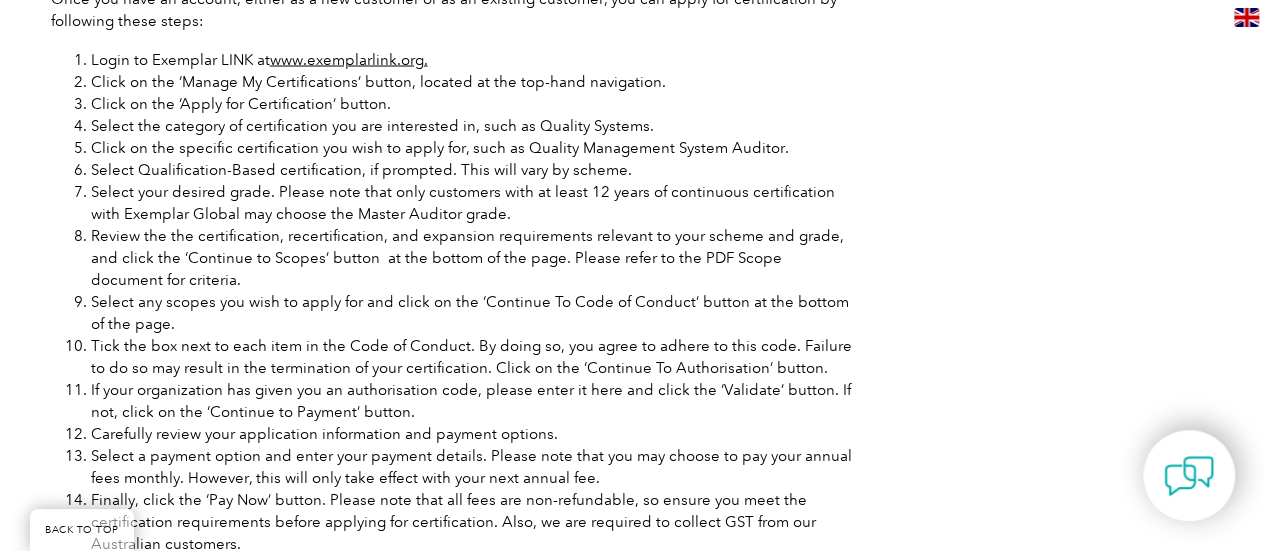 scroll, scrollTop: 1900, scrollLeft: 0, axis: vertical 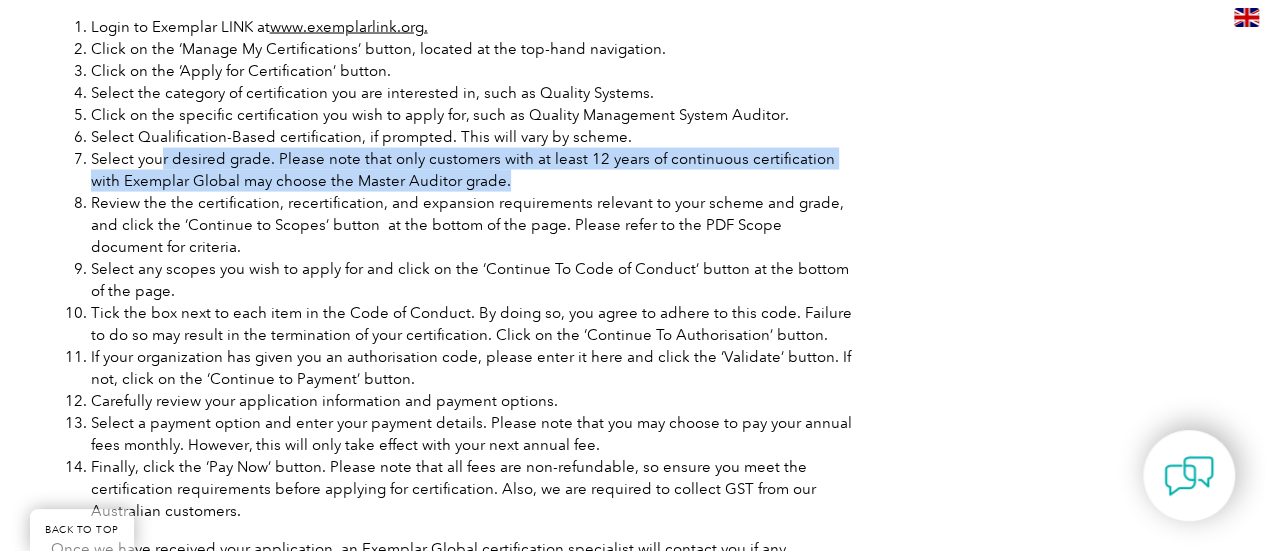 drag, startPoint x: 162, startPoint y: 159, endPoint x: 560, endPoint y: 187, distance: 398.9837 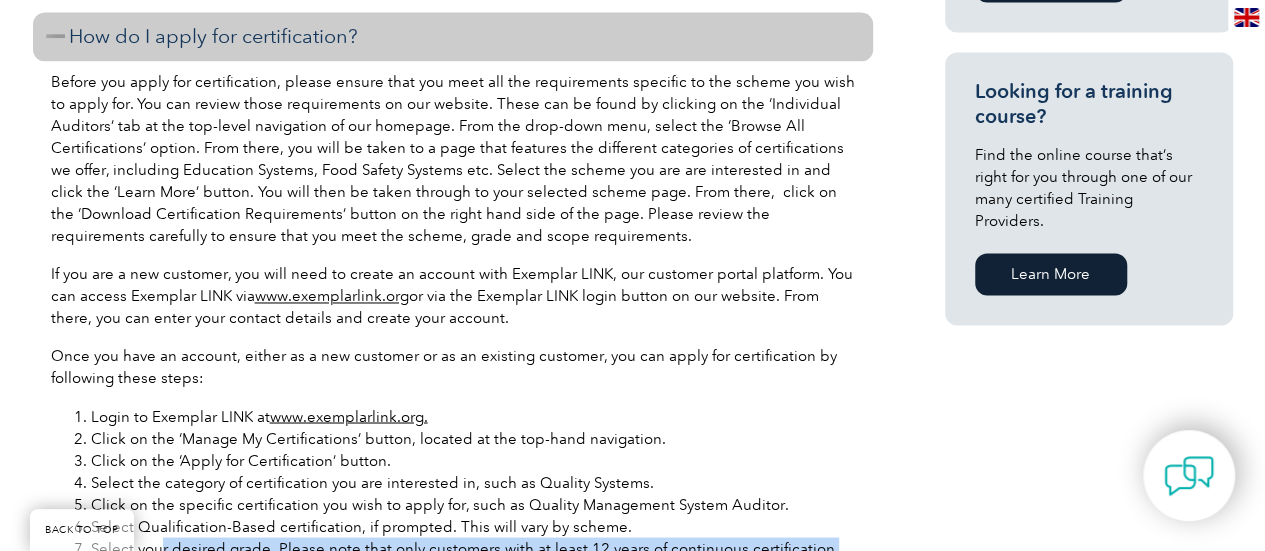 scroll, scrollTop: 1200, scrollLeft: 0, axis: vertical 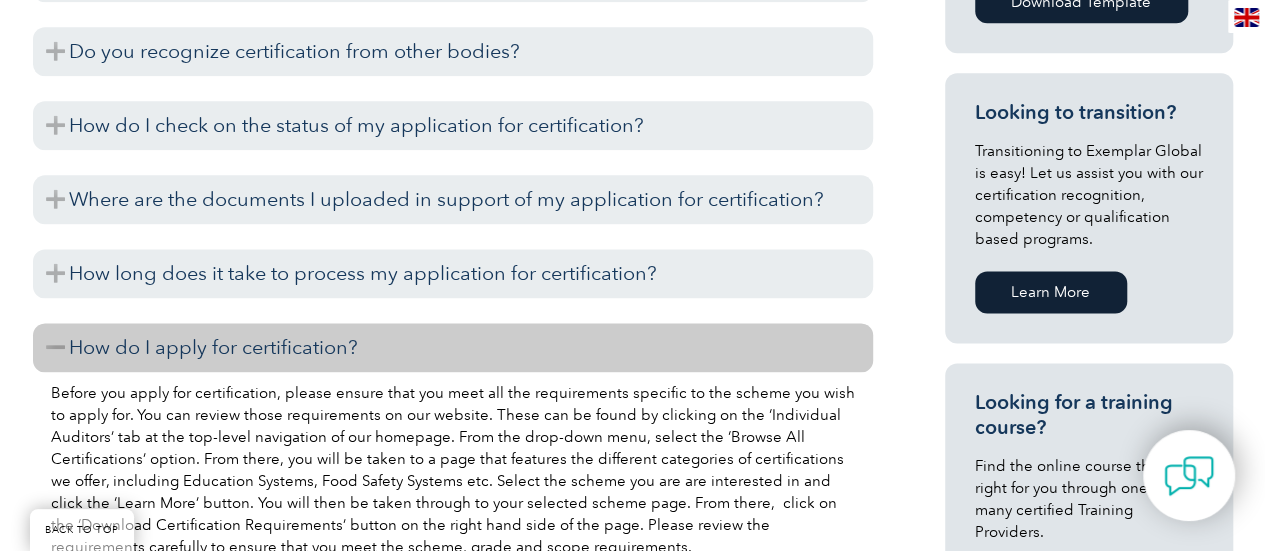 click on "How do I apply for certification?" at bounding box center [453, 347] 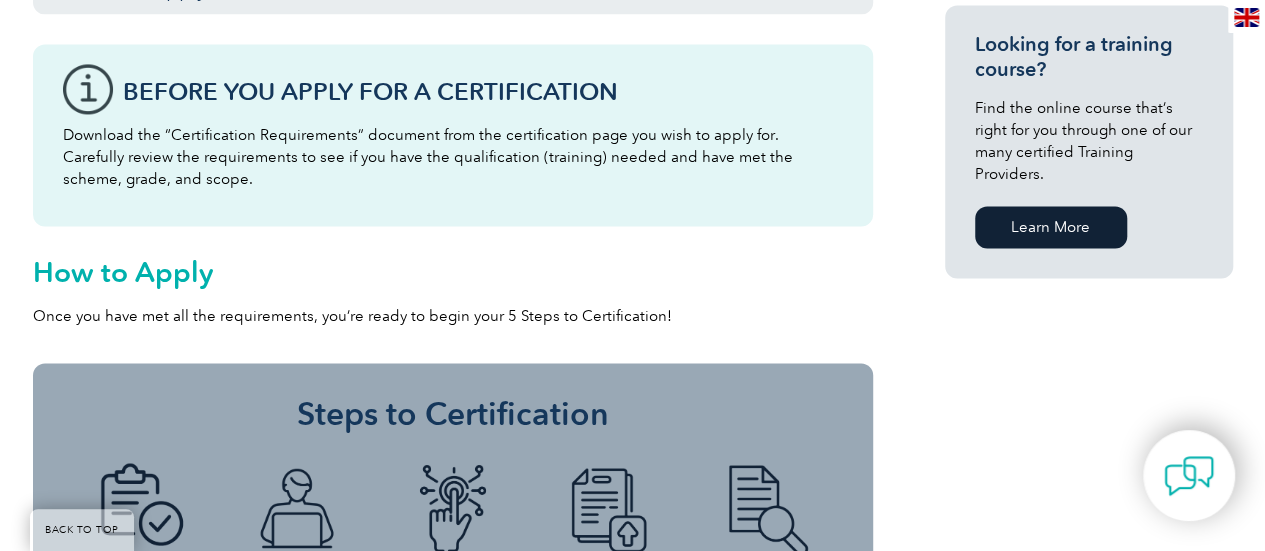 scroll, scrollTop: 1500, scrollLeft: 0, axis: vertical 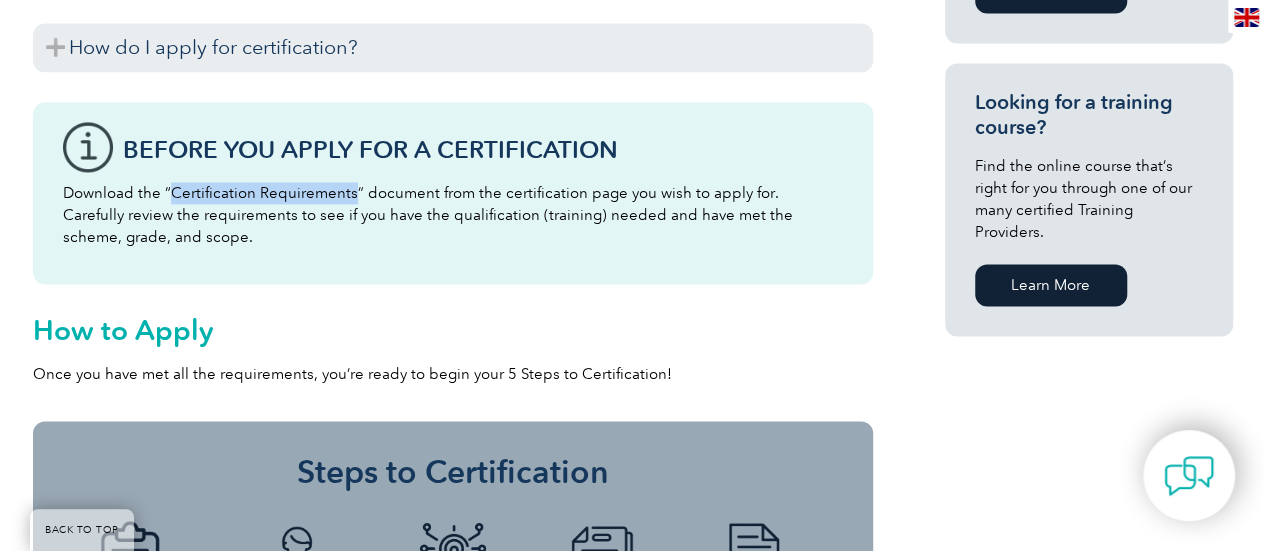 drag, startPoint x: 171, startPoint y: 197, endPoint x: 348, endPoint y: 186, distance: 177.34148 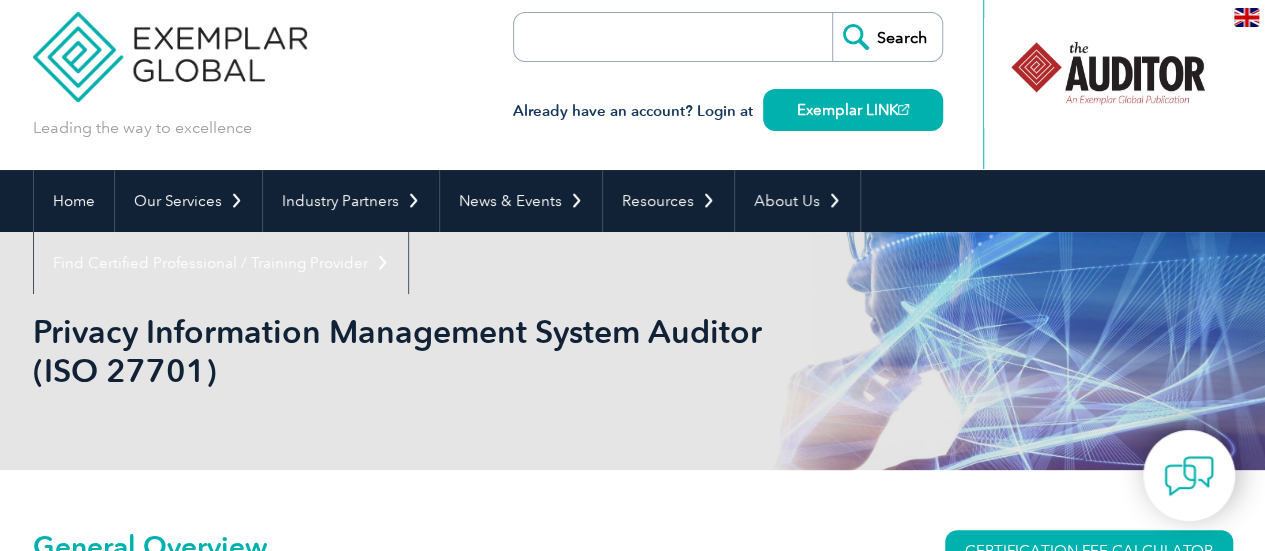 scroll, scrollTop: 0, scrollLeft: 0, axis: both 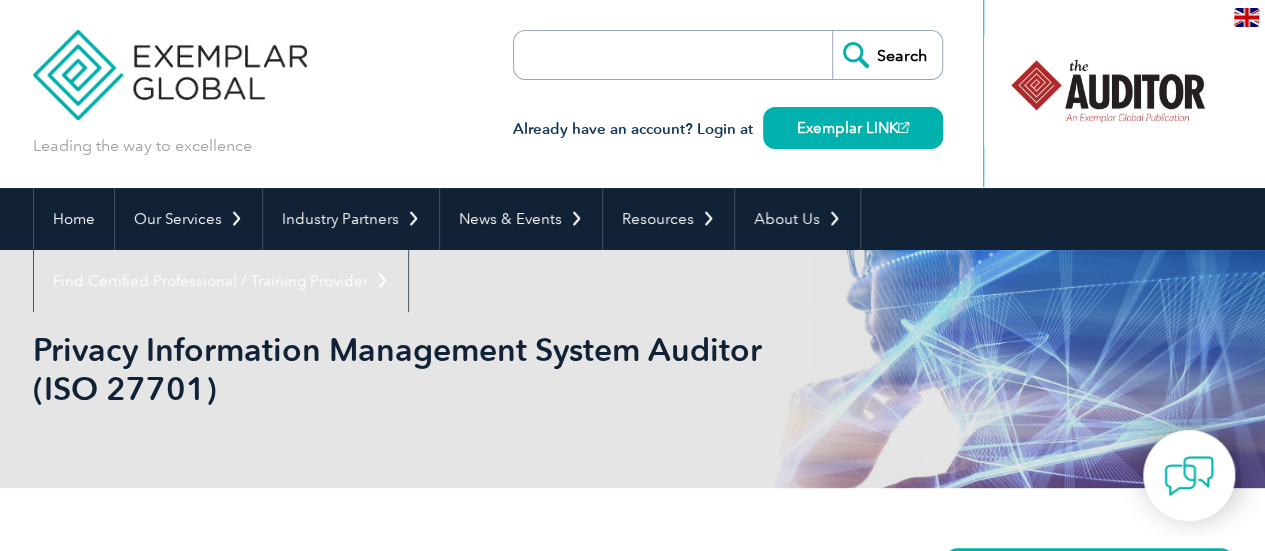 click at bounding box center (629, 55) 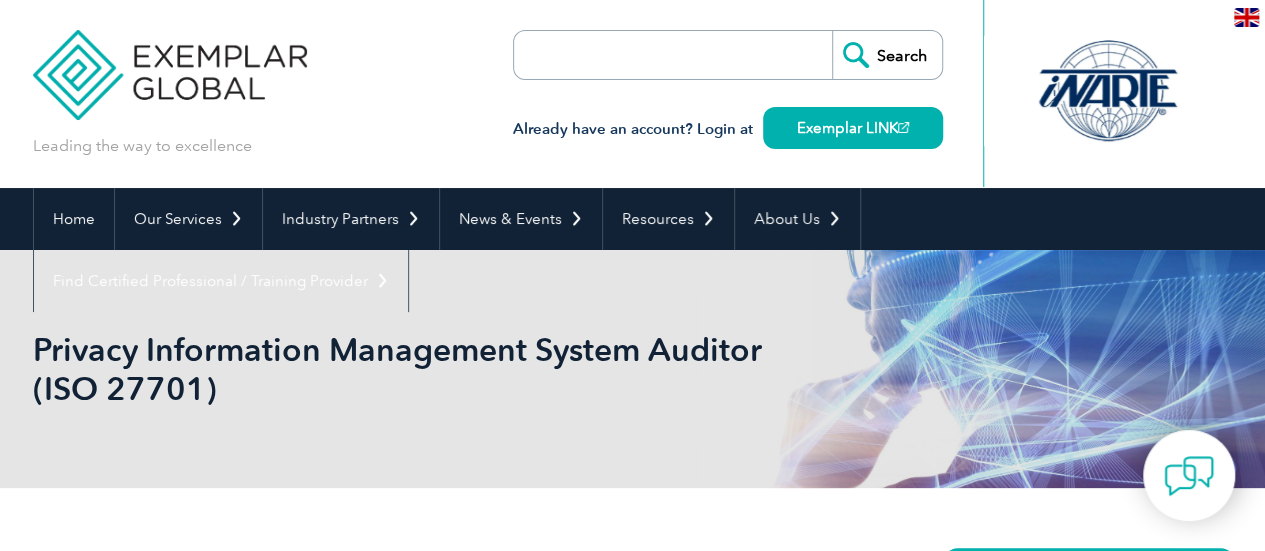 paste on "Certification Requirements" 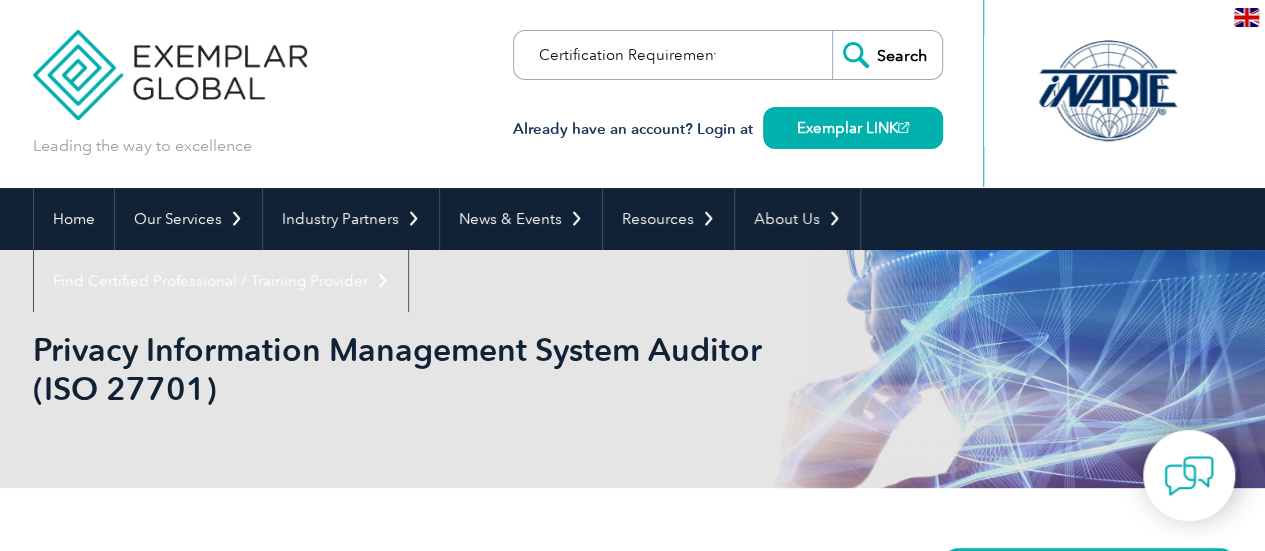 scroll, scrollTop: 0, scrollLeft: 187, axis: horizontal 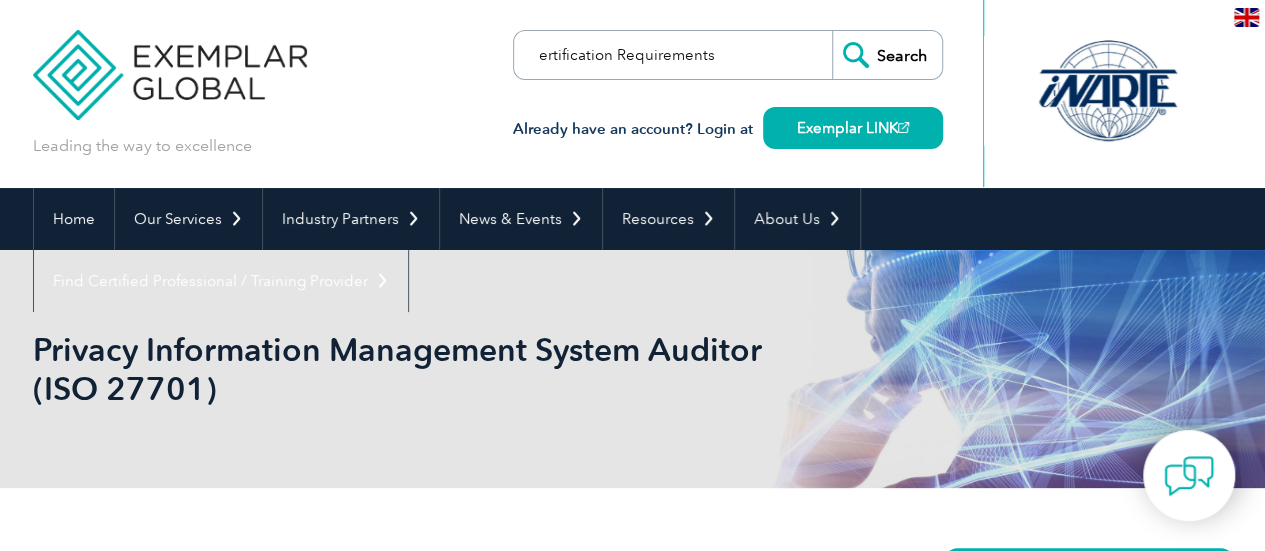 paste on "Certification Requirements" 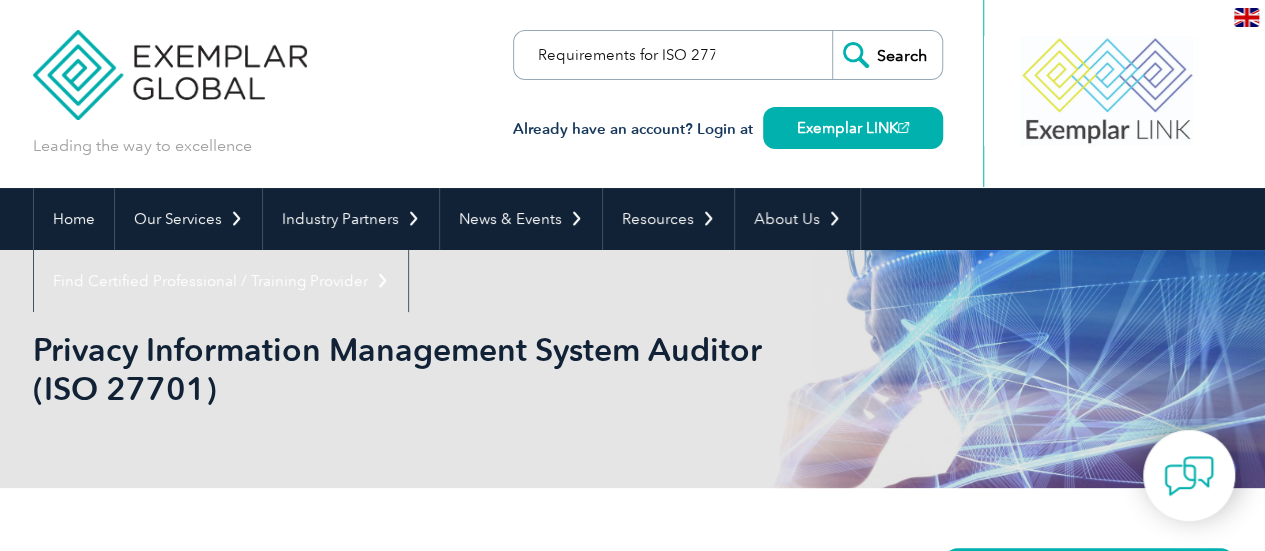 scroll, scrollTop: 0, scrollLeft: 286, axis: horizontal 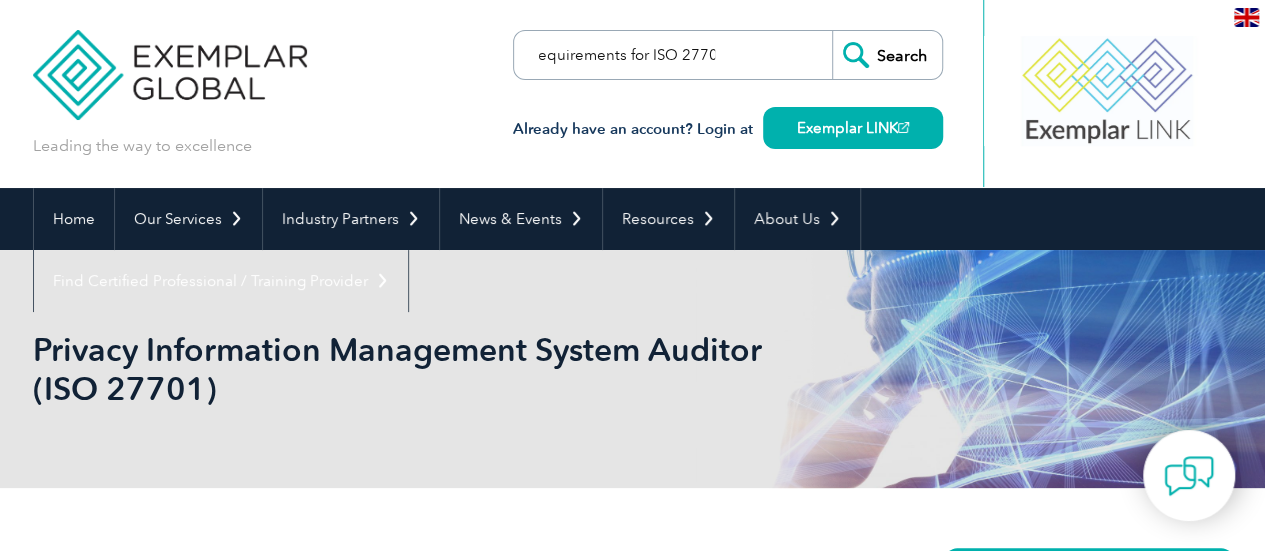 type on "Certification RequirementsCertification Requirements for ISO 27701" 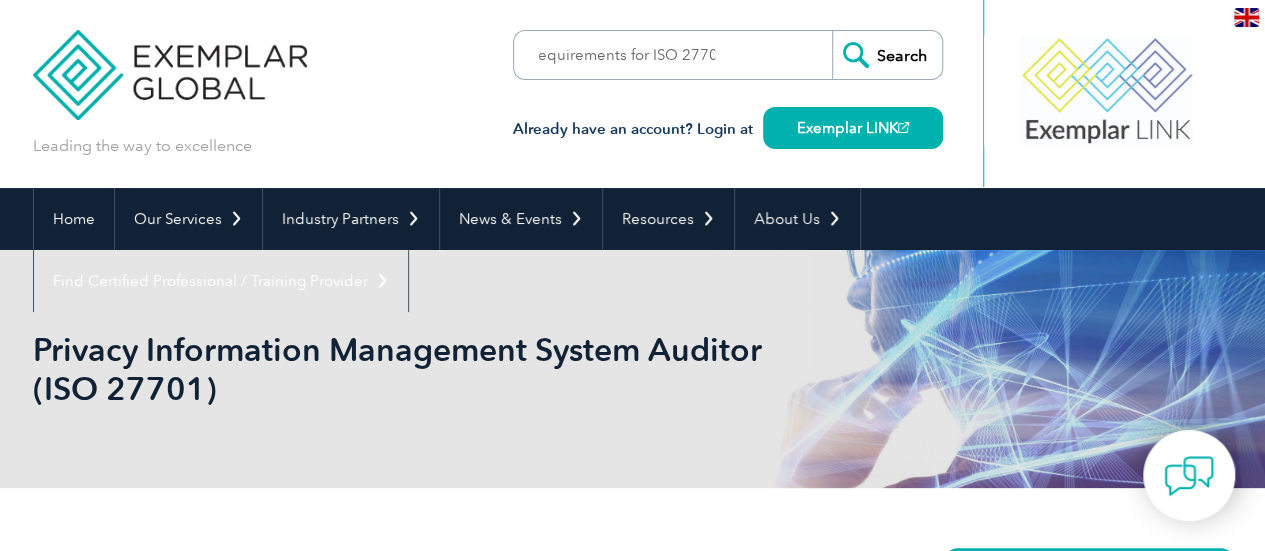 scroll, scrollTop: 0, scrollLeft: 0, axis: both 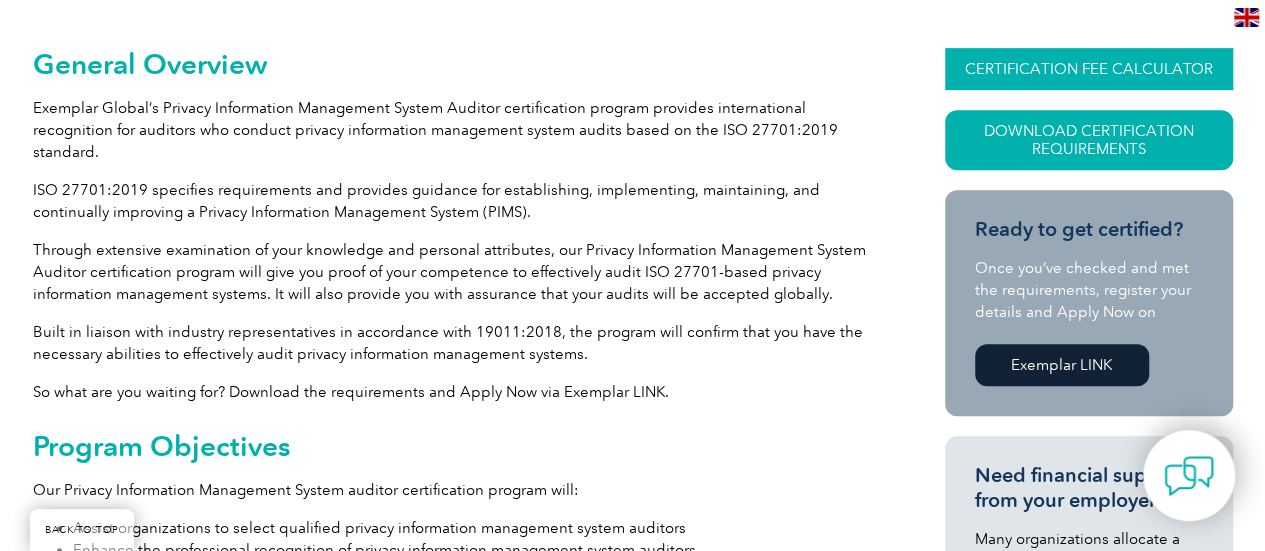 click on "CERTIFICATION FEE CALCULATOR" at bounding box center [1089, 69] 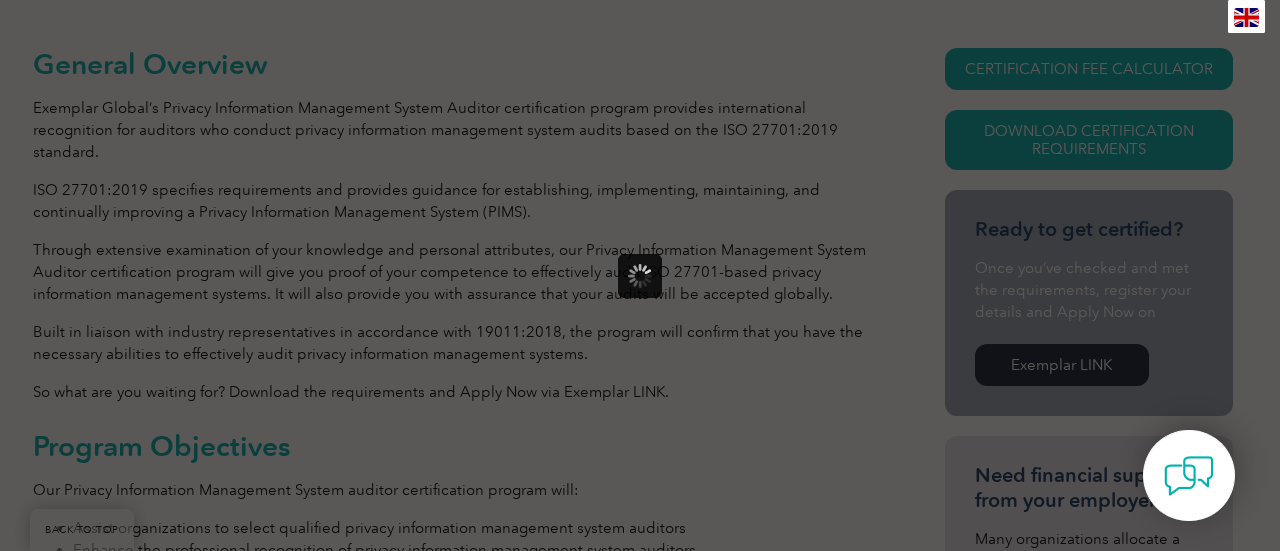 scroll, scrollTop: 0, scrollLeft: 0, axis: both 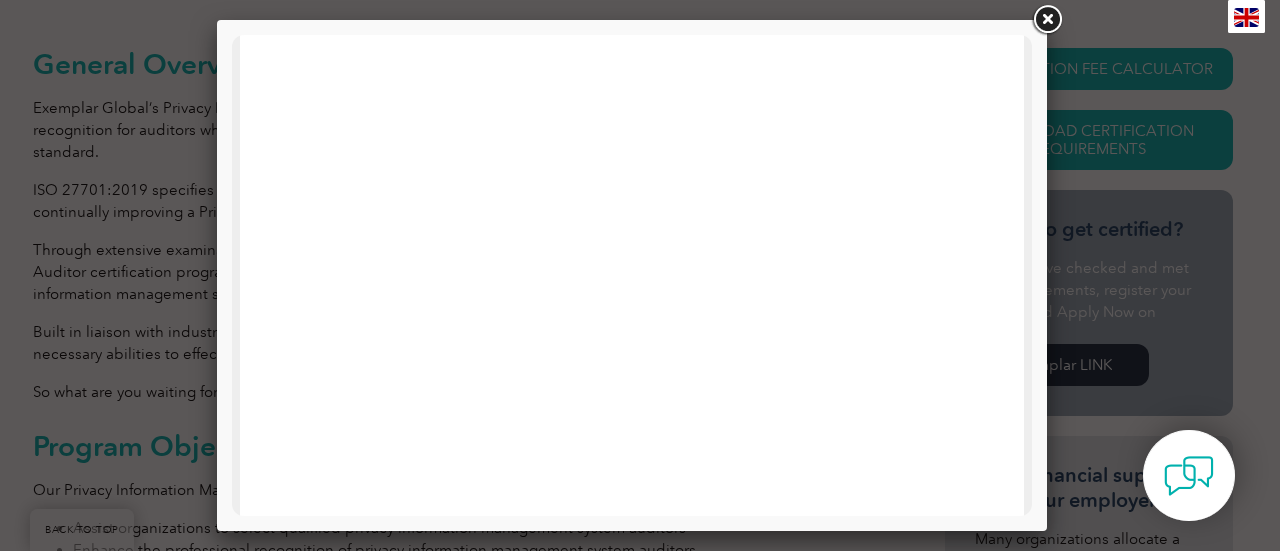 click at bounding box center [1047, 20] 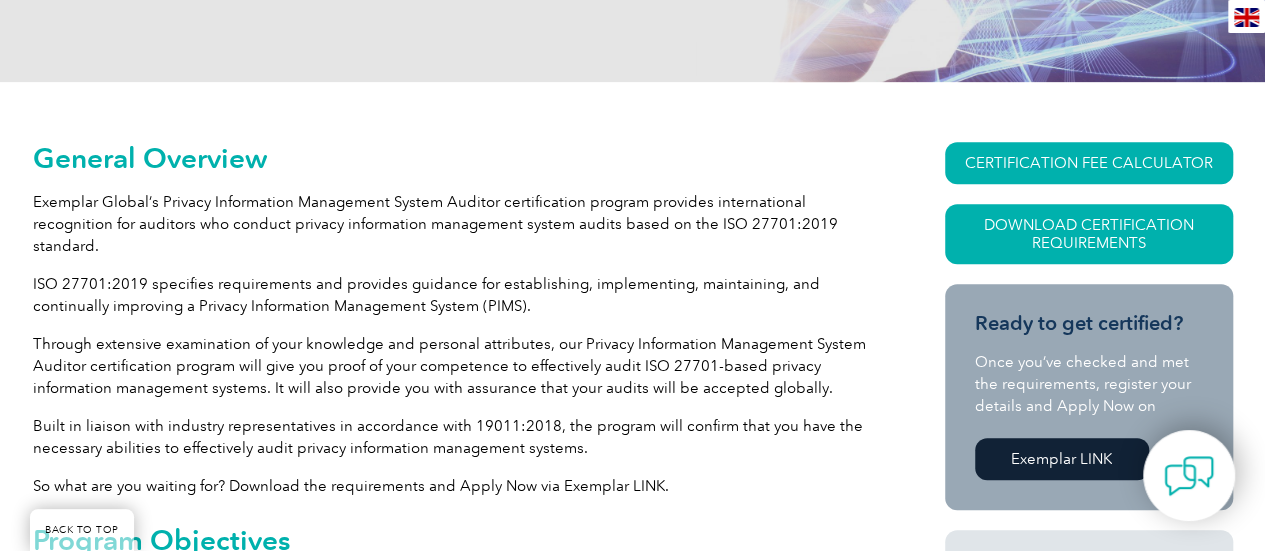 scroll, scrollTop: 400, scrollLeft: 0, axis: vertical 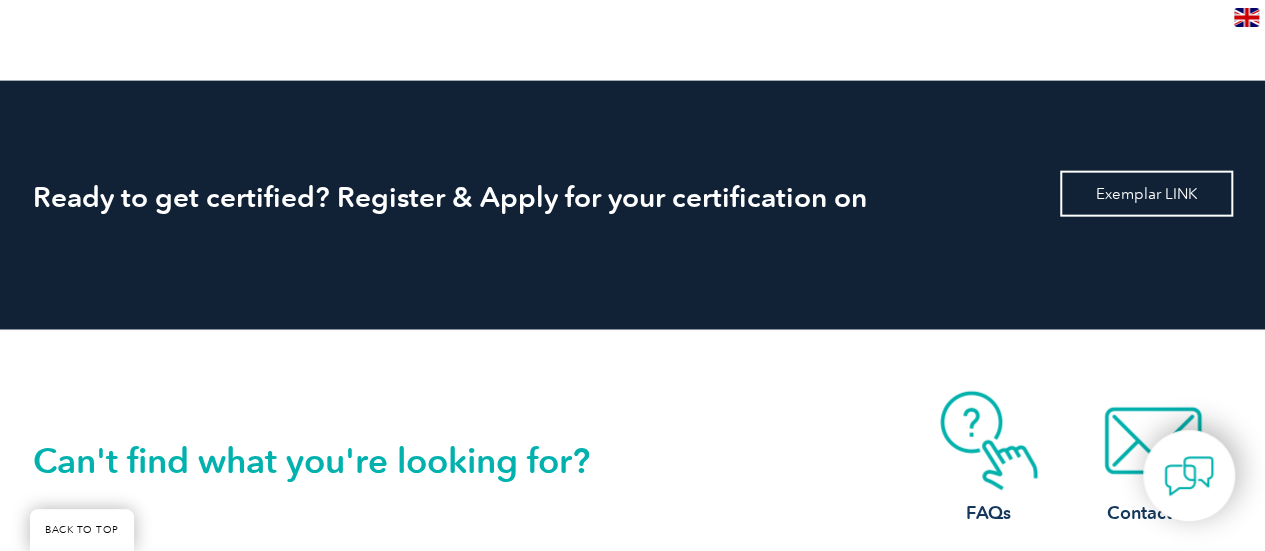 click on "Exemplar LINK" at bounding box center [1146, 194] 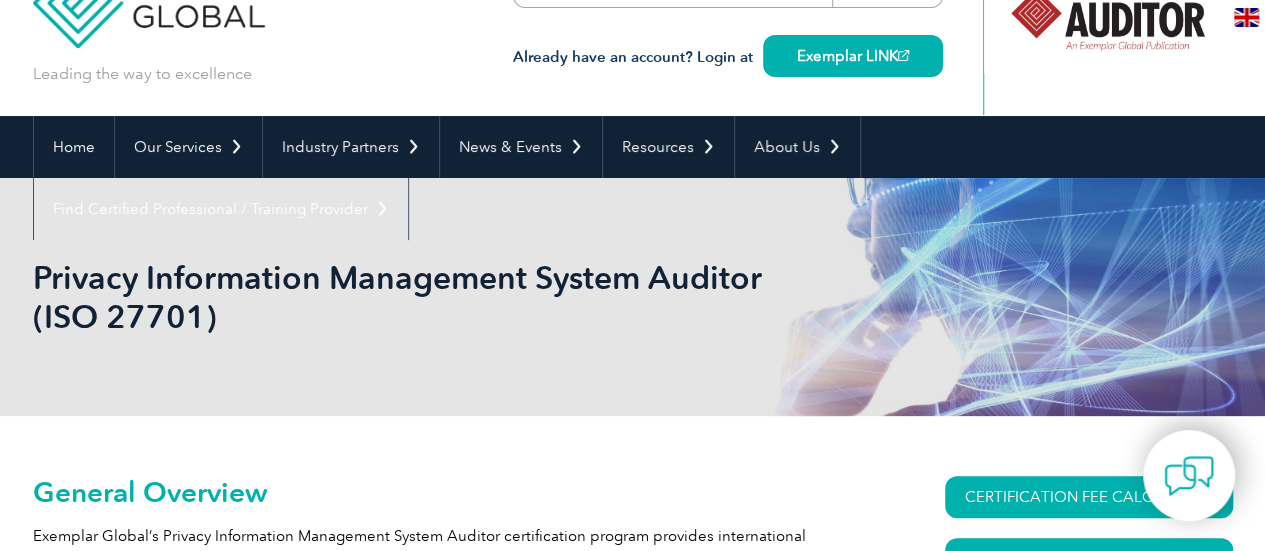 scroll, scrollTop: 0, scrollLeft: 0, axis: both 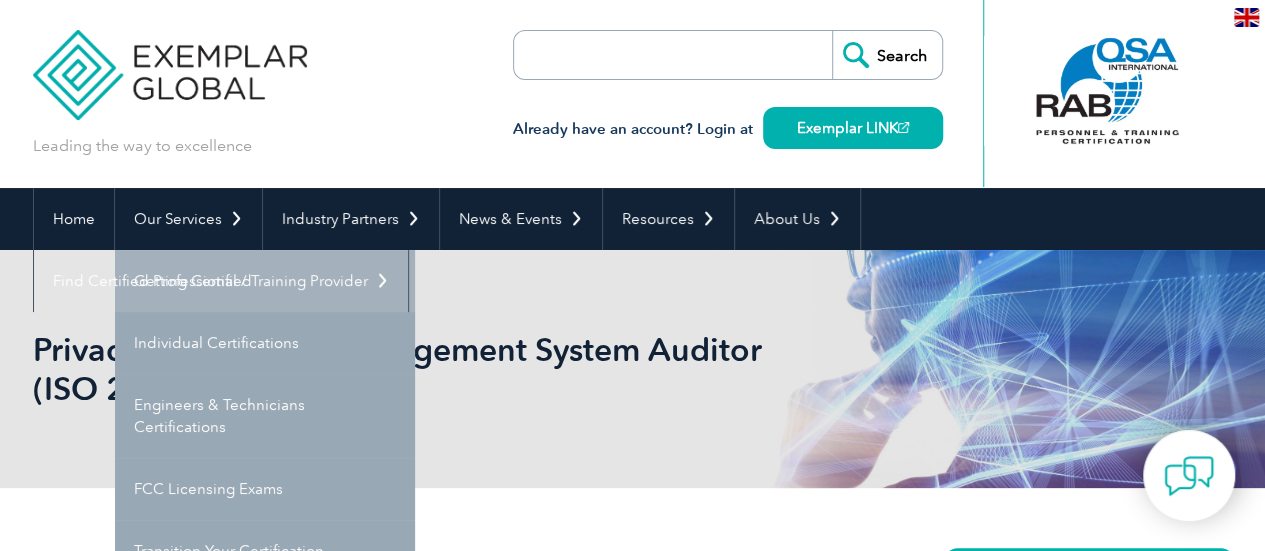 click on "Getting Certified" at bounding box center (265, 281) 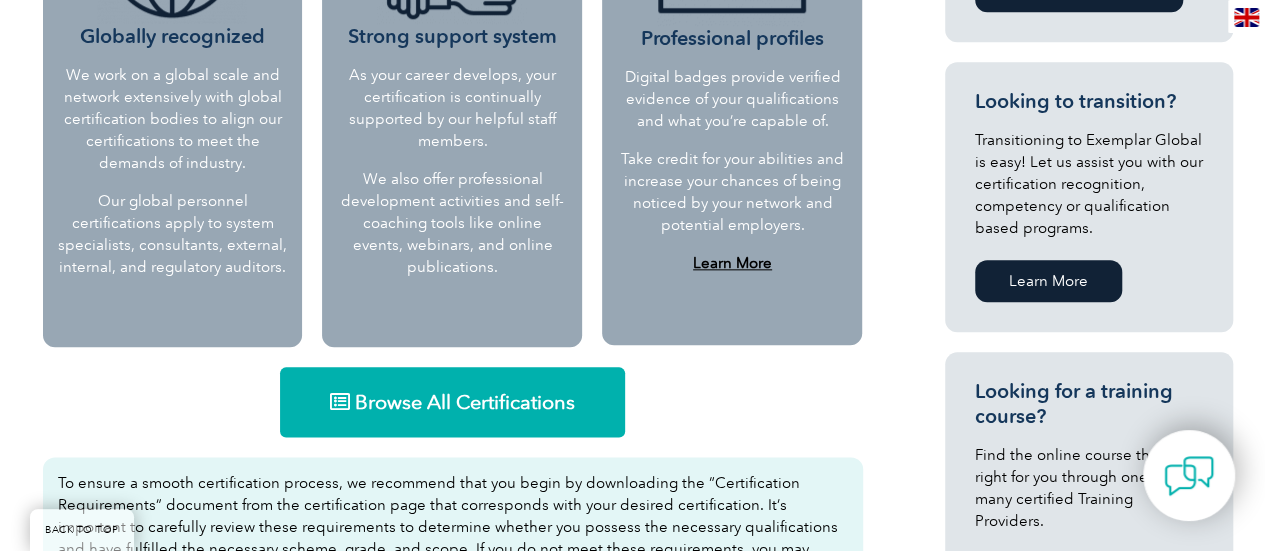 scroll, scrollTop: 1000, scrollLeft: 0, axis: vertical 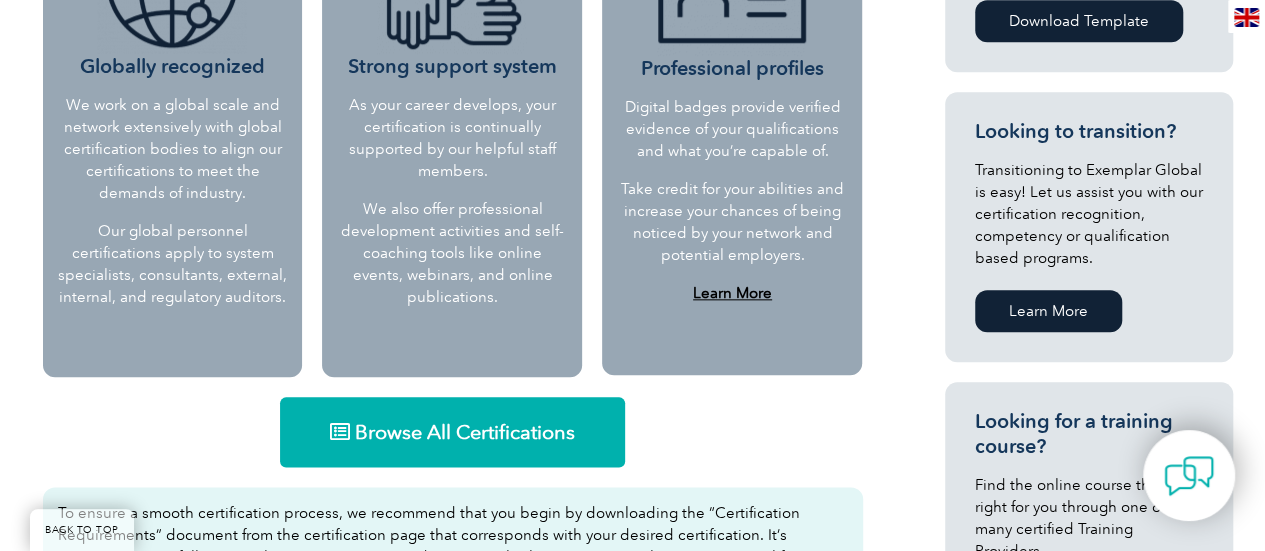 click on "Browse All Certifications" at bounding box center (452, 432) 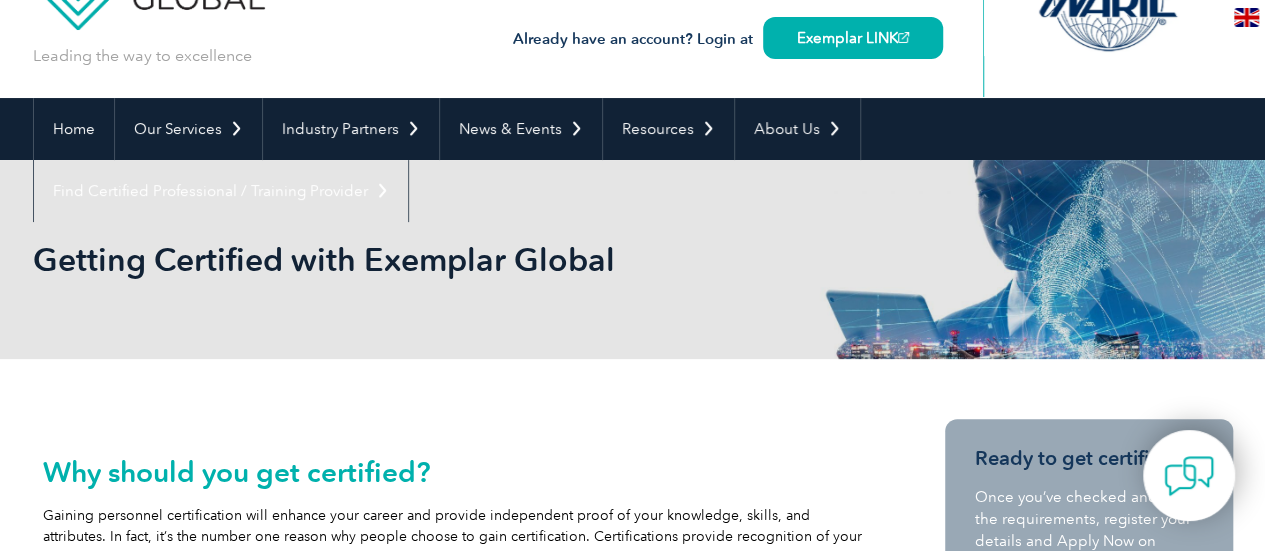 scroll, scrollTop: 0, scrollLeft: 0, axis: both 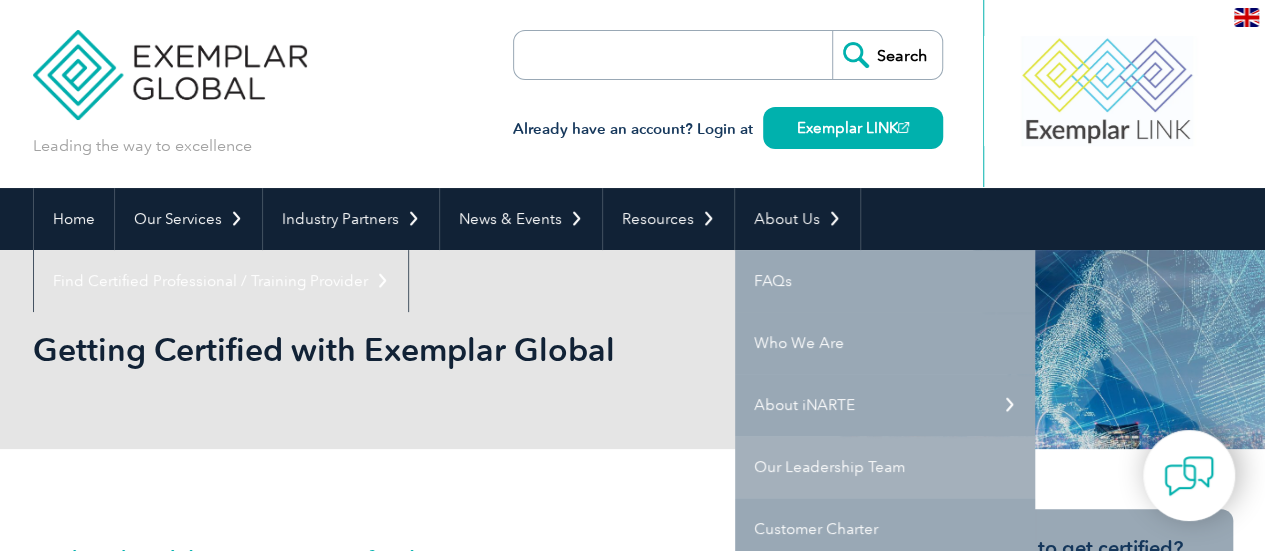 click on "Our Leadership Team" at bounding box center (885, 467) 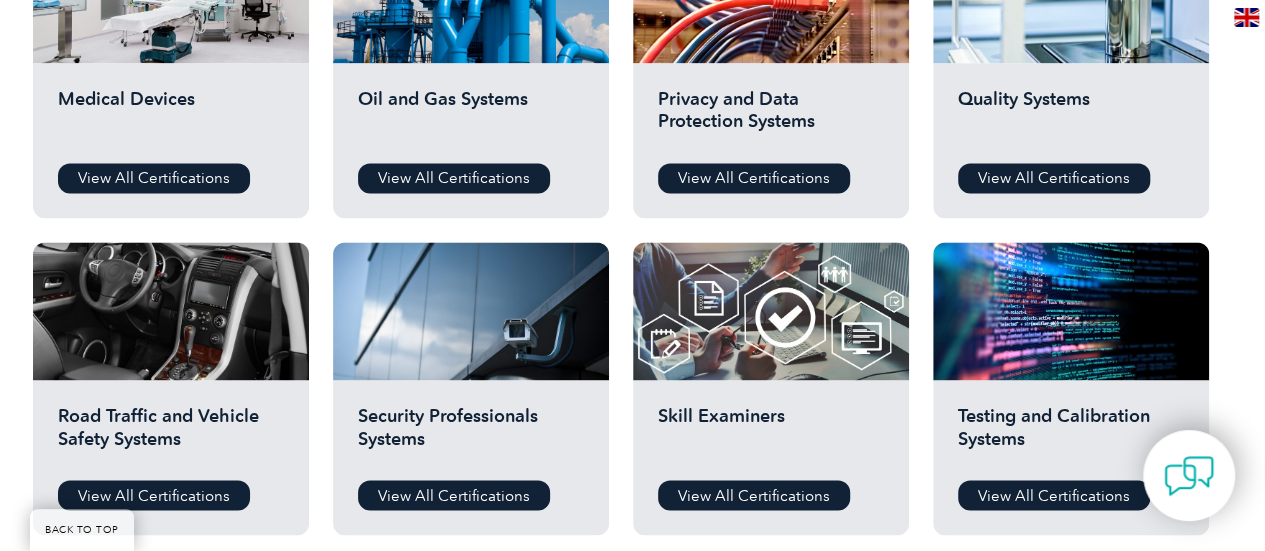scroll, scrollTop: 1500, scrollLeft: 0, axis: vertical 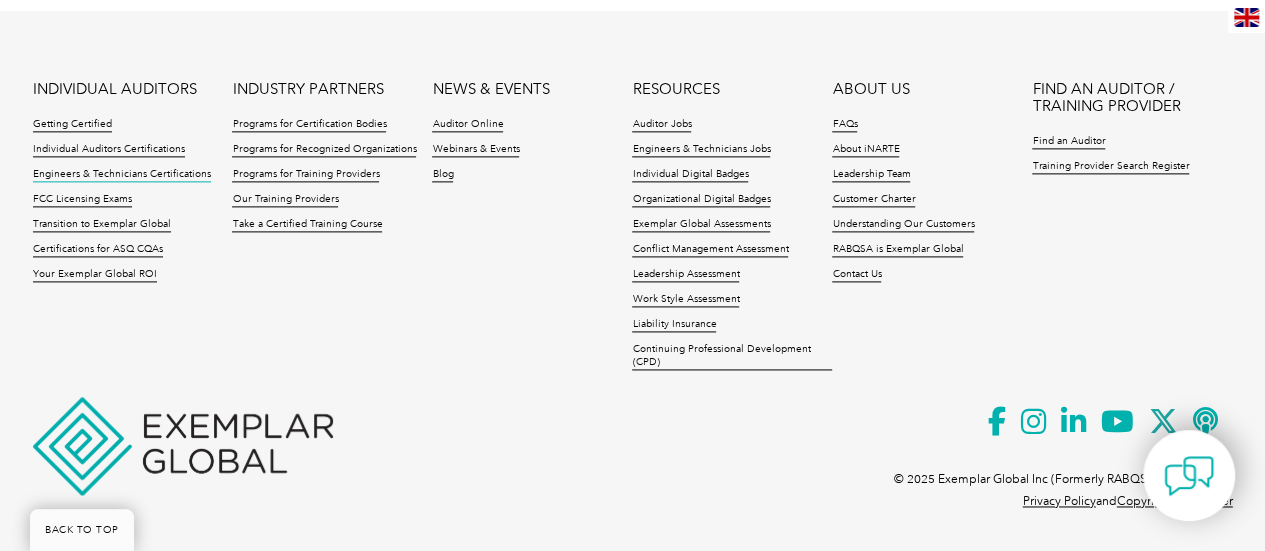 click on "Engineers & Technicians Certifications" at bounding box center [122, 175] 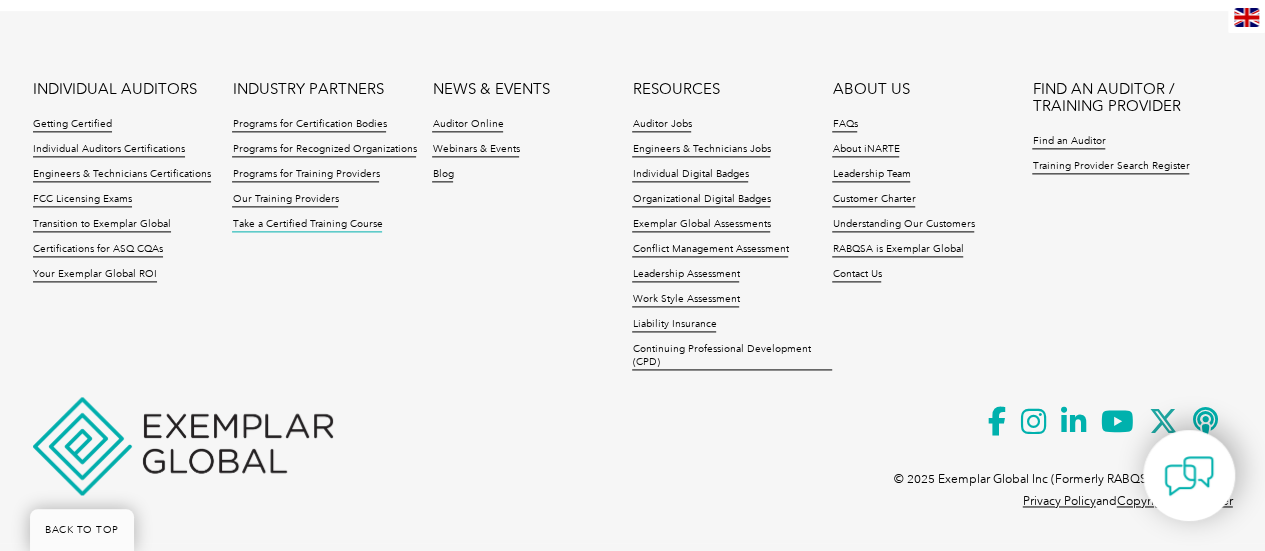 click on "Take a Certified Training Course" at bounding box center (307, 225) 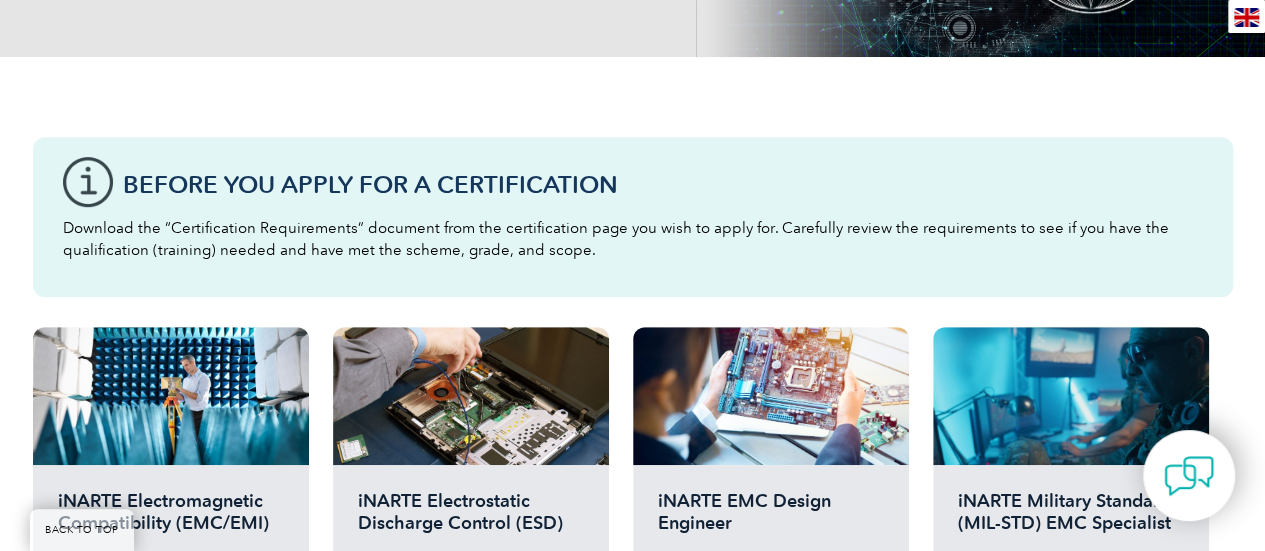 scroll, scrollTop: 404, scrollLeft: 0, axis: vertical 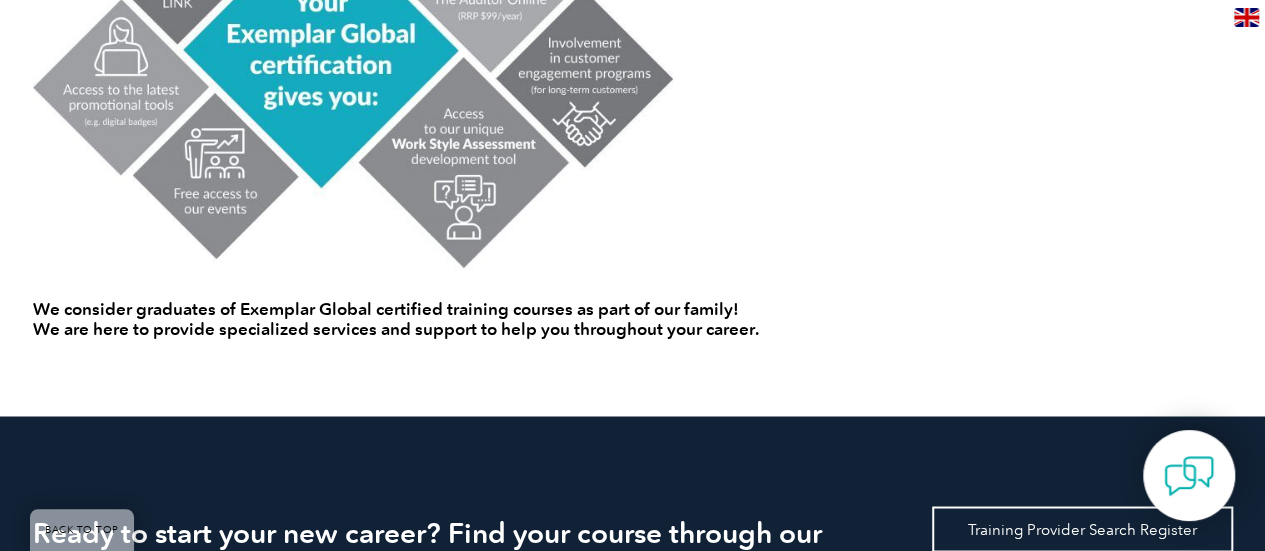 click on "Training Provider Search Register" at bounding box center (1082, 529) 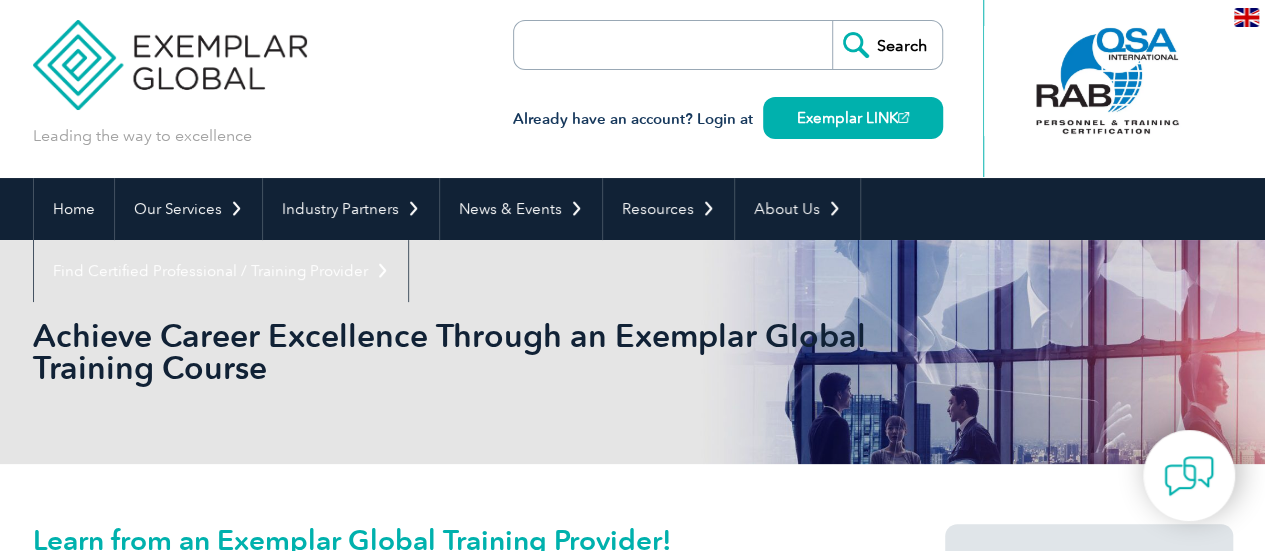 scroll, scrollTop: 0, scrollLeft: 0, axis: both 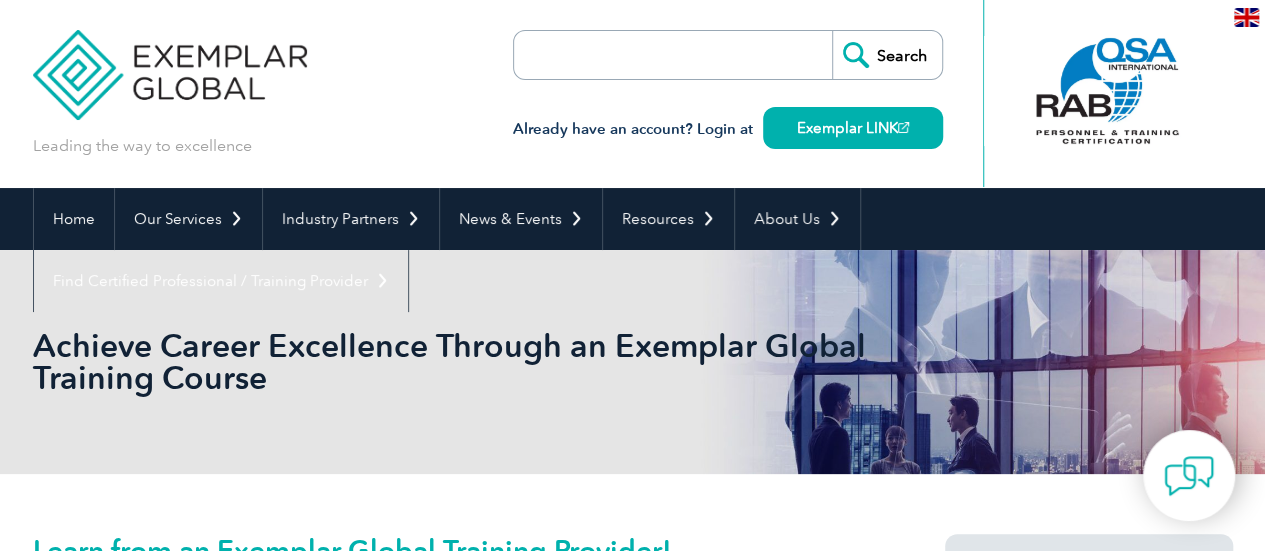 click at bounding box center (629, 55) 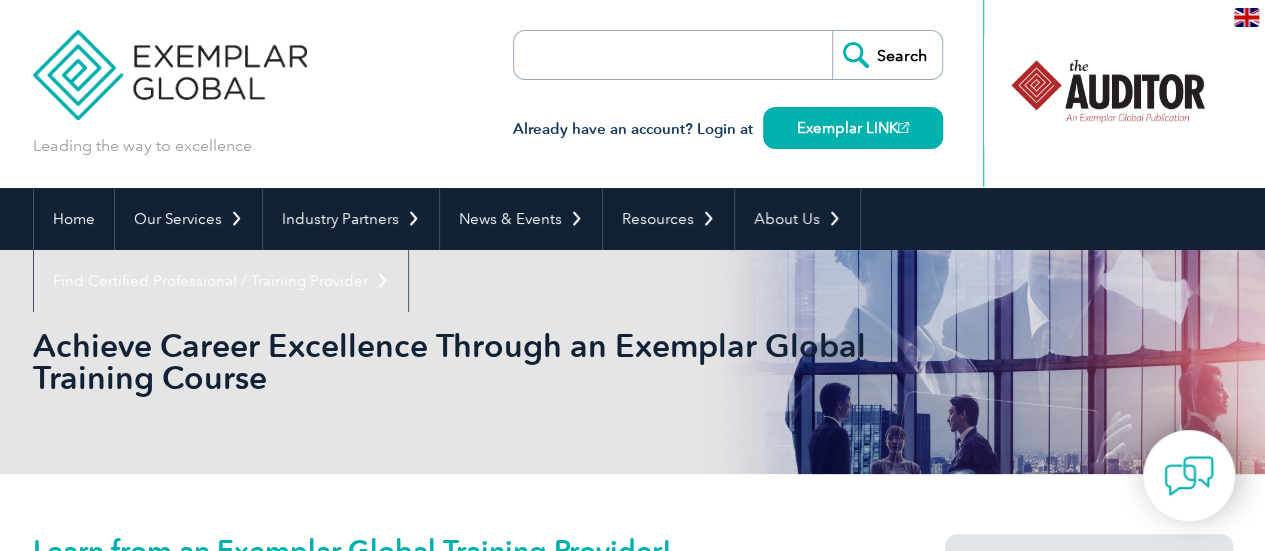 type on "ISO 27701" 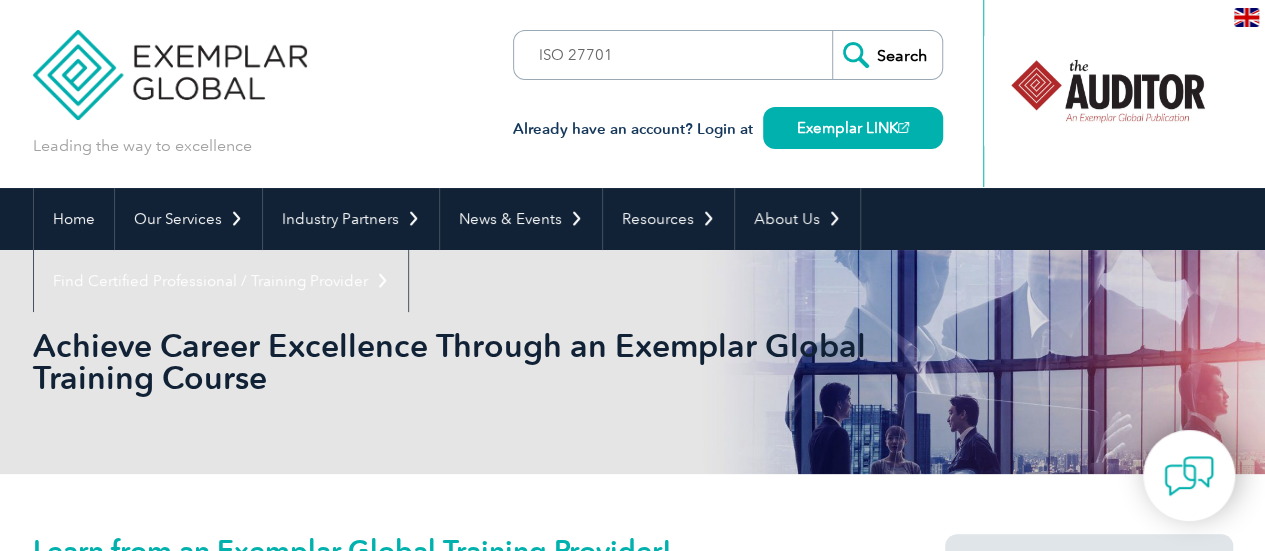 click on "Search" at bounding box center (887, 55) 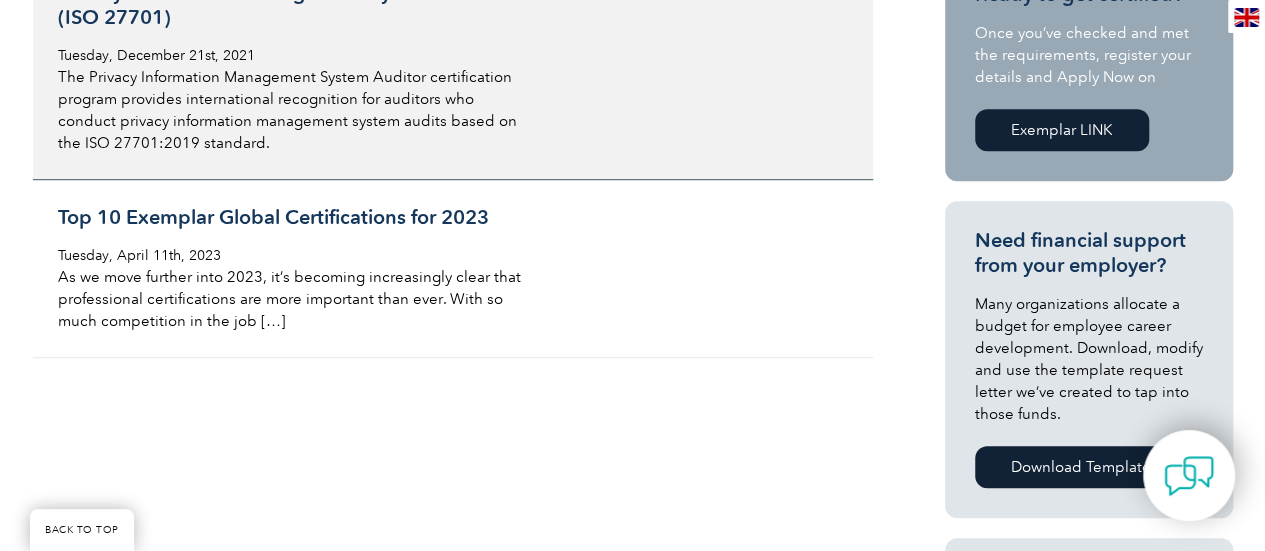scroll, scrollTop: 600, scrollLeft: 0, axis: vertical 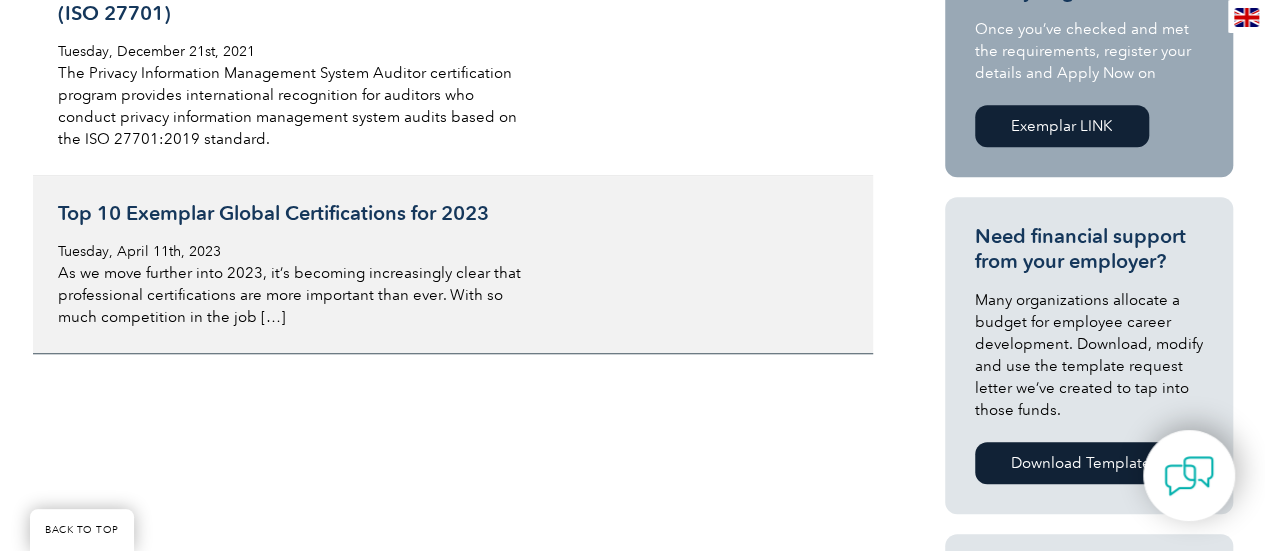 click on "Top 10 Exemplar Global Certifications for 2023
Tuesday, April 11th, 2023
As we move further into 2023, it’s becoming increasingly clear that professional certifications are more important than ever. With so much competition in the job […]" at bounding box center (295, 264) 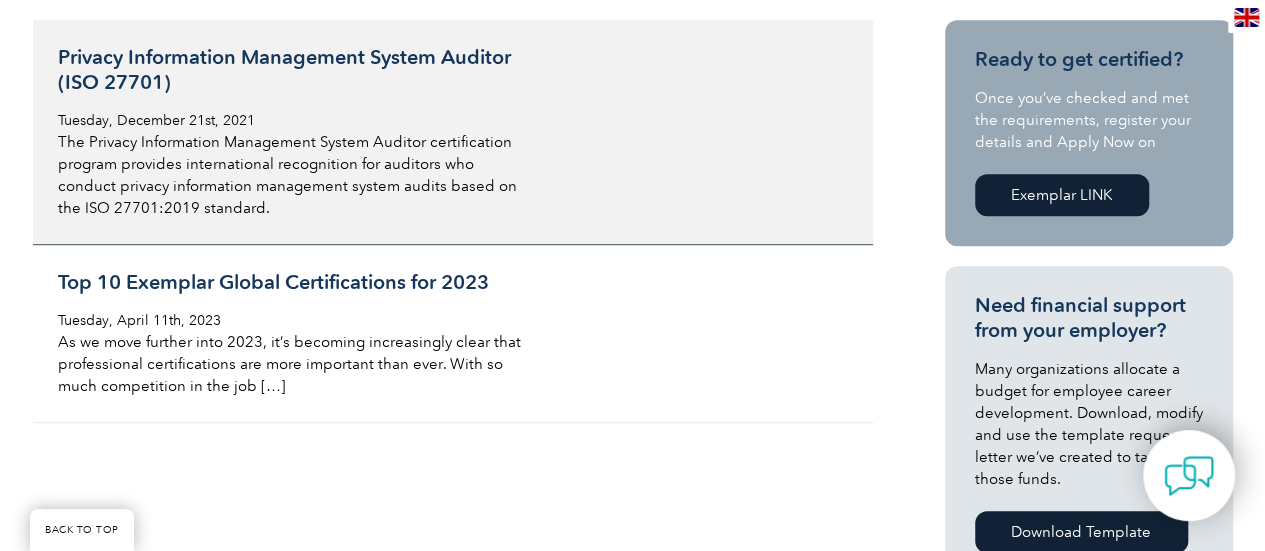 scroll, scrollTop: 500, scrollLeft: 0, axis: vertical 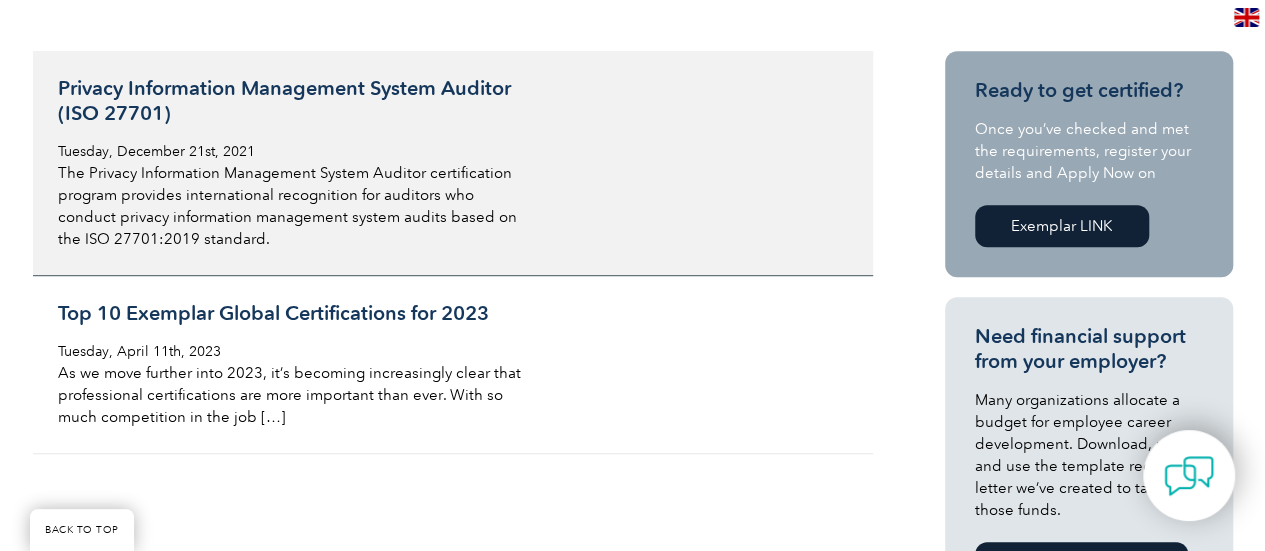 click on "Privacy Information Management System Auditor (ISO 27701)" at bounding box center (295, 101) 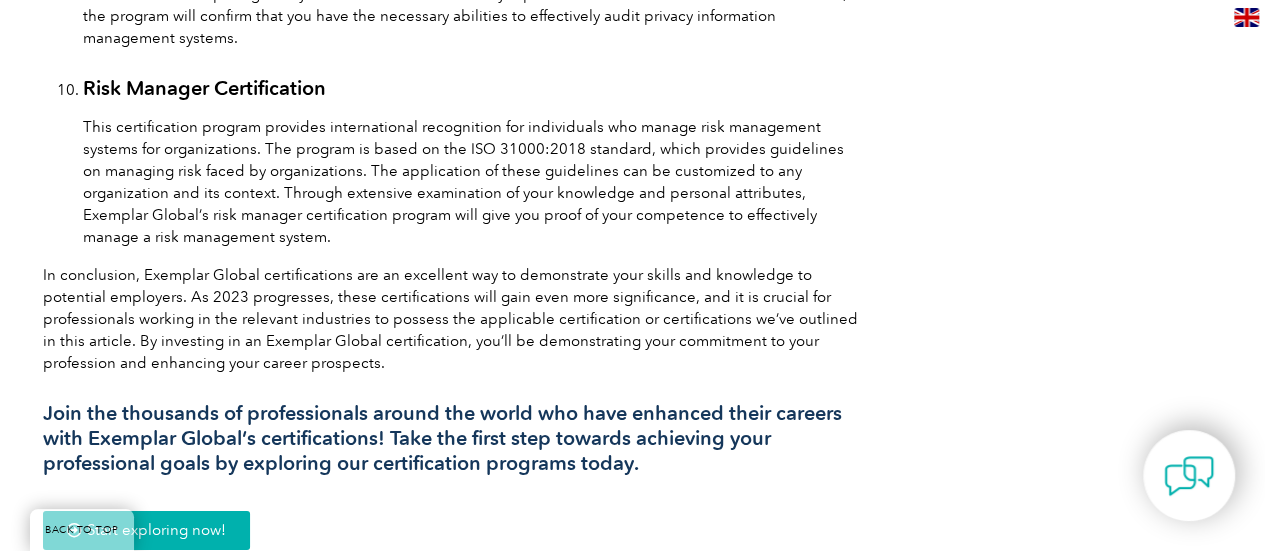 scroll, scrollTop: 3602, scrollLeft: 0, axis: vertical 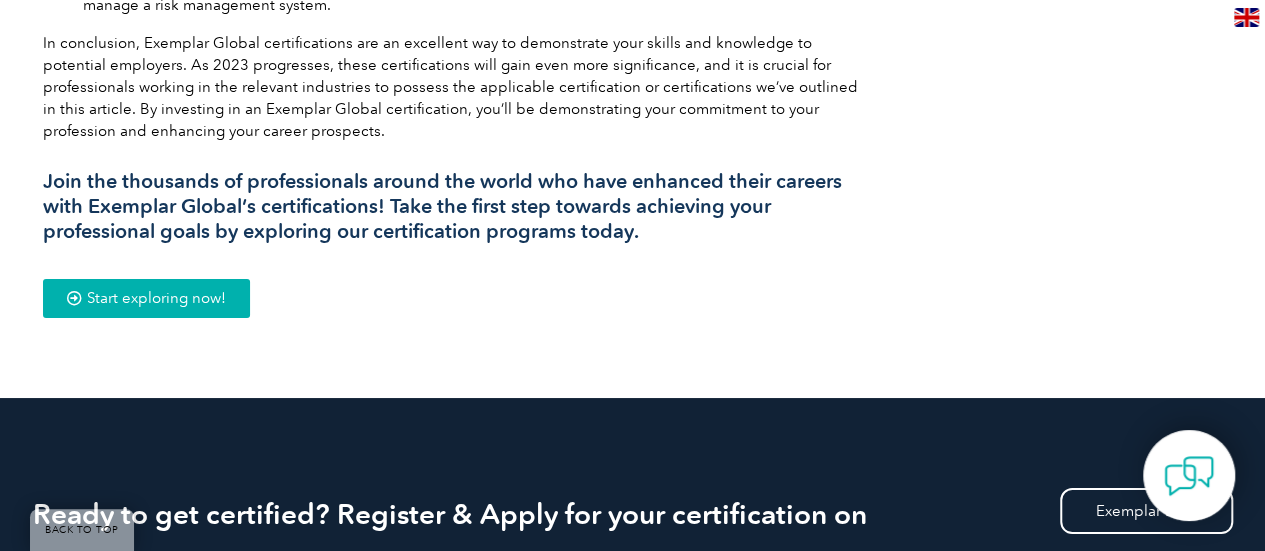 click on "Start exploring now!" at bounding box center (156, 298) 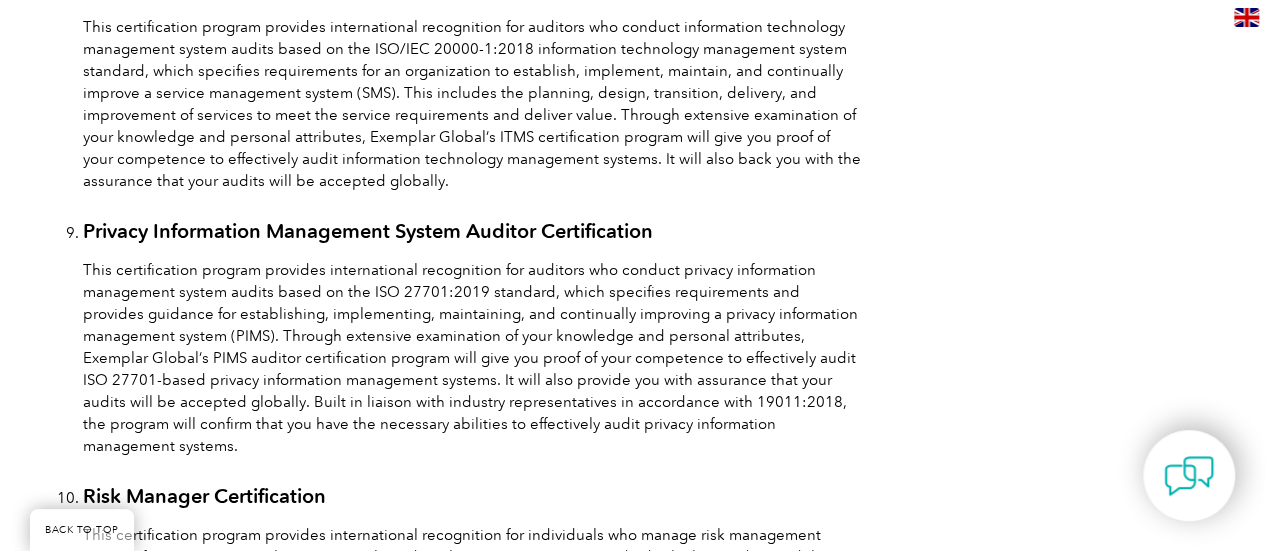 scroll, scrollTop: 2802, scrollLeft: 0, axis: vertical 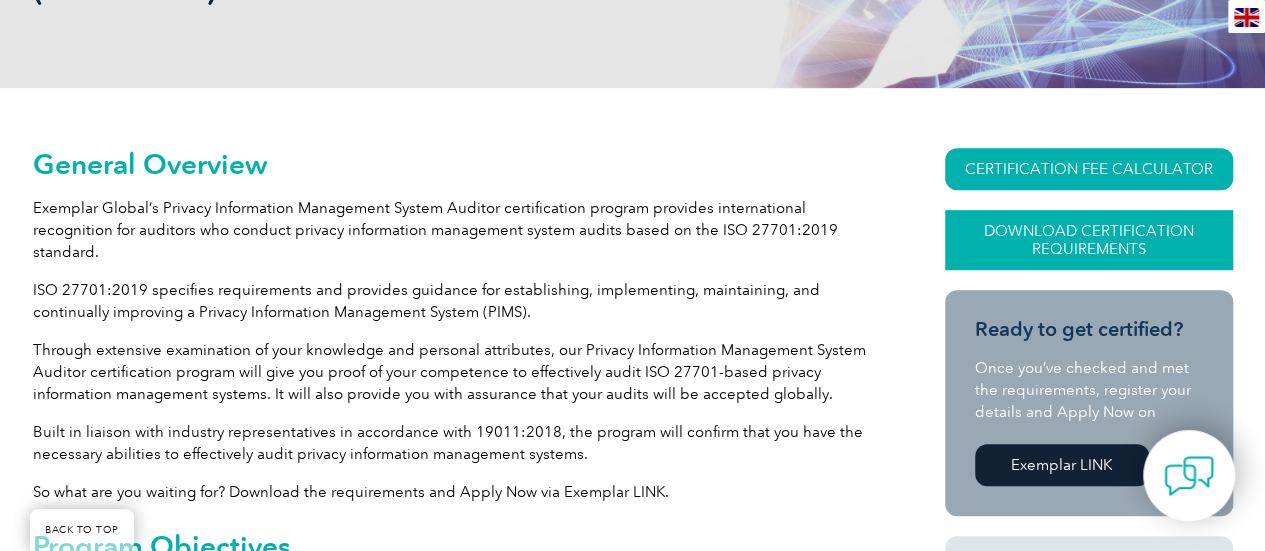 click on "Download Certification Requirements" at bounding box center (1089, 240) 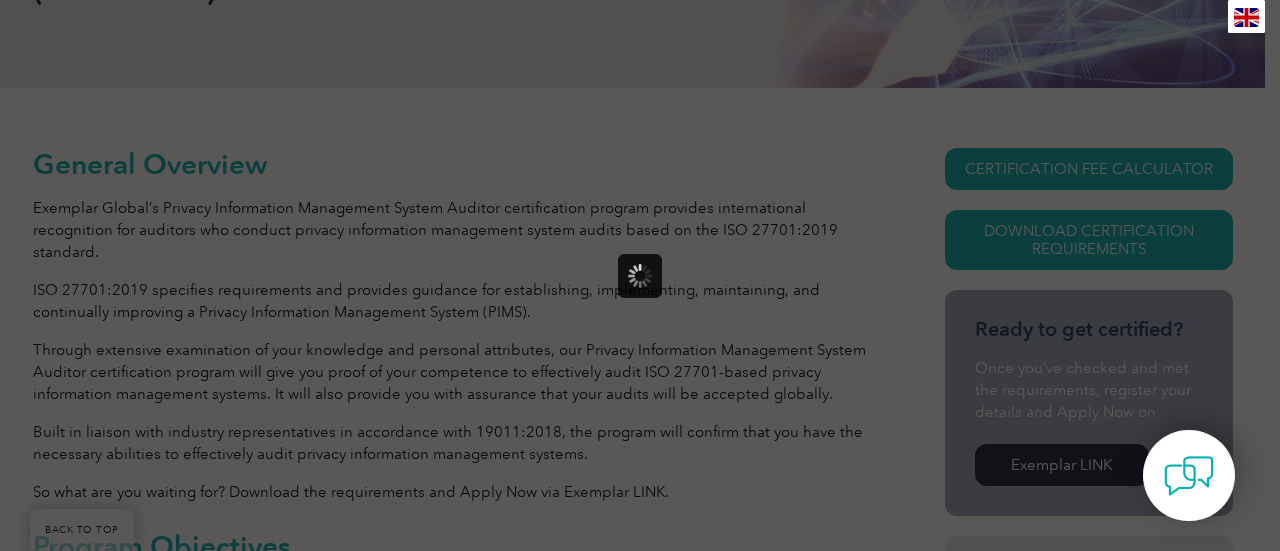 scroll, scrollTop: 0, scrollLeft: 0, axis: both 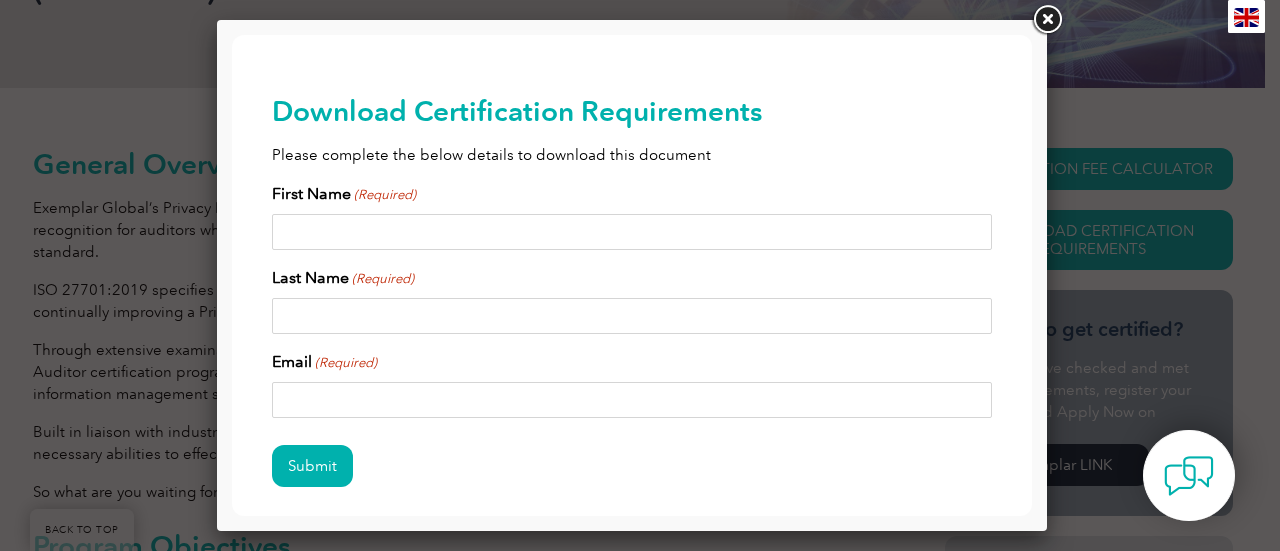 click on "First Name (Required)" at bounding box center [632, 232] 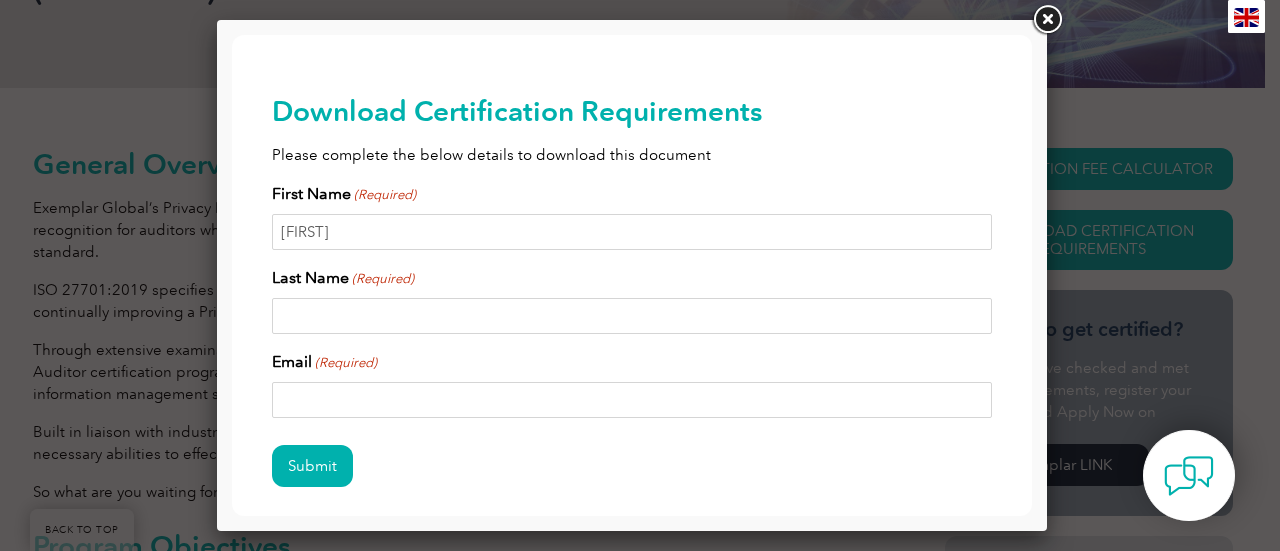 type on "[LAST]" 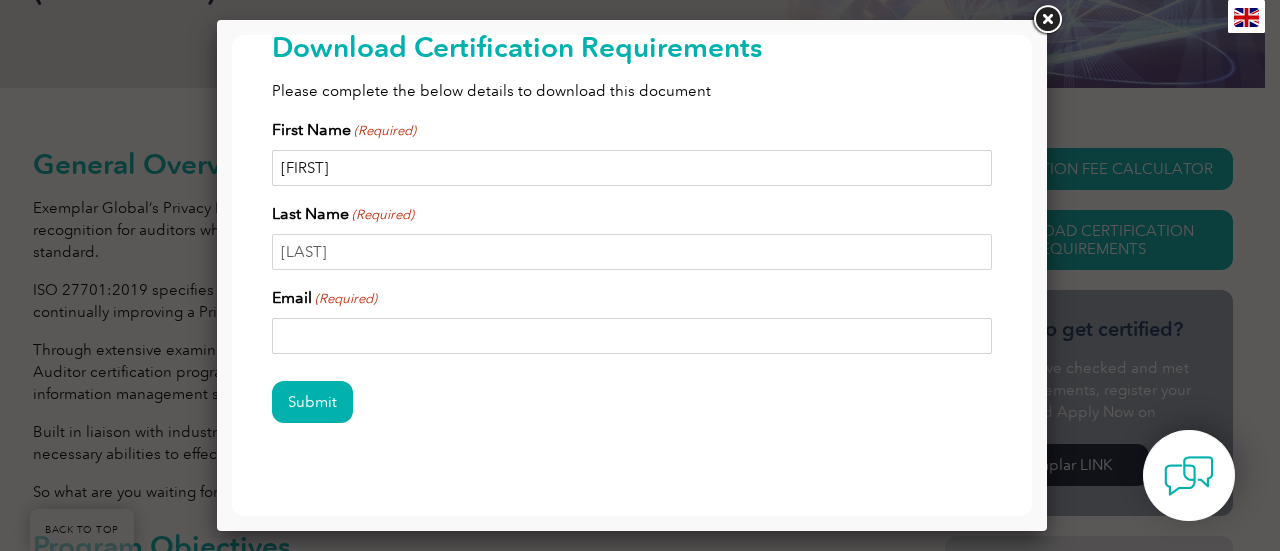 scroll, scrollTop: 92, scrollLeft: 0, axis: vertical 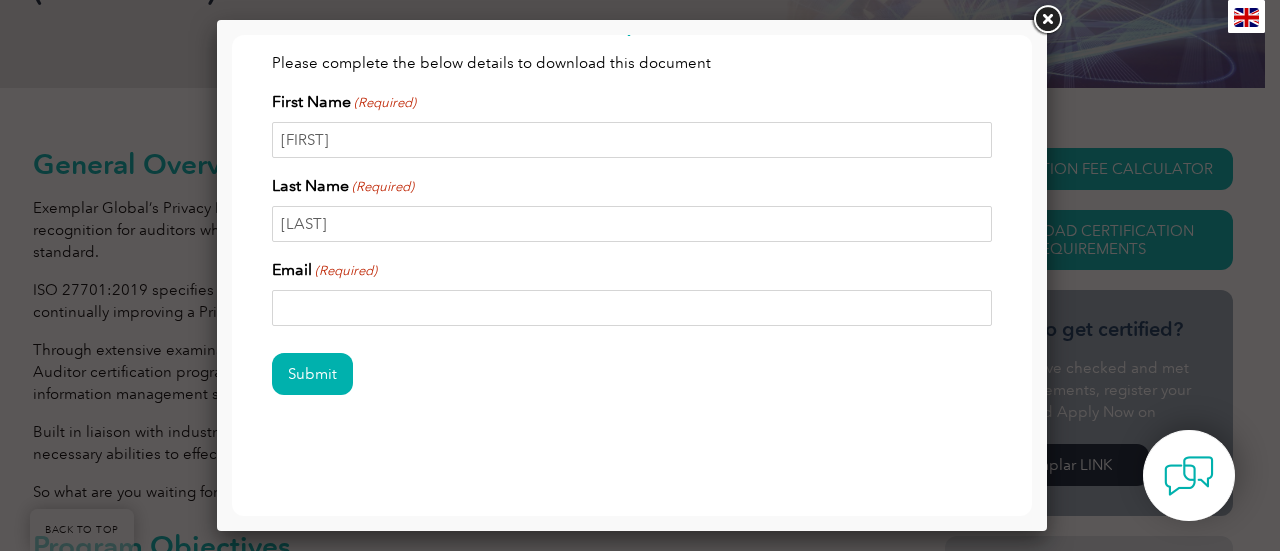 click on "Email (Required)" at bounding box center (632, 308) 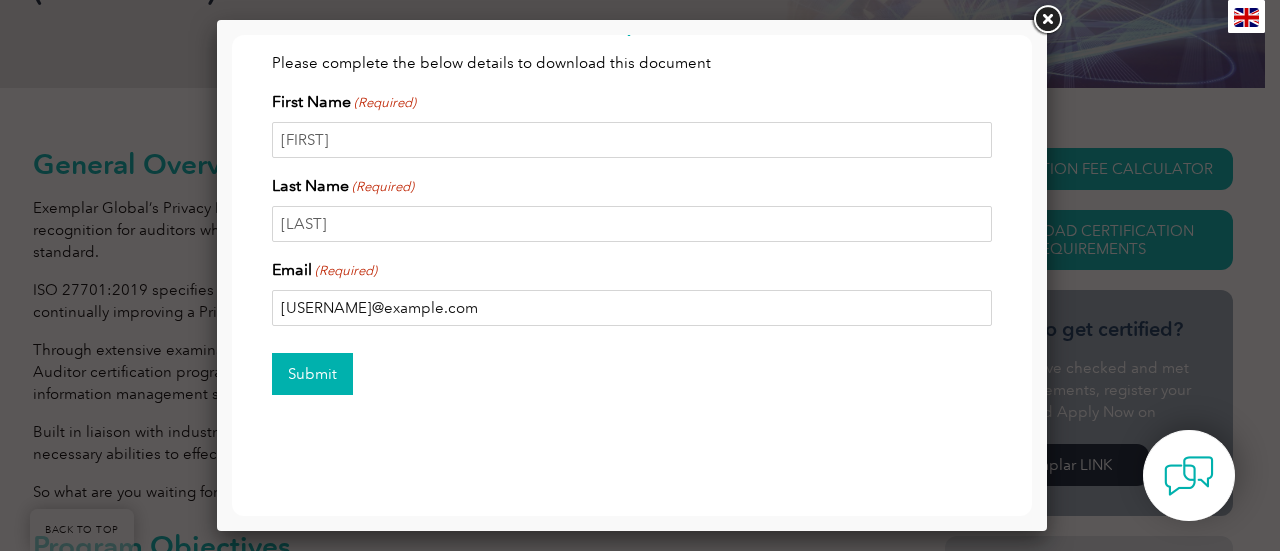 type on "[USERNAME]@example.com" 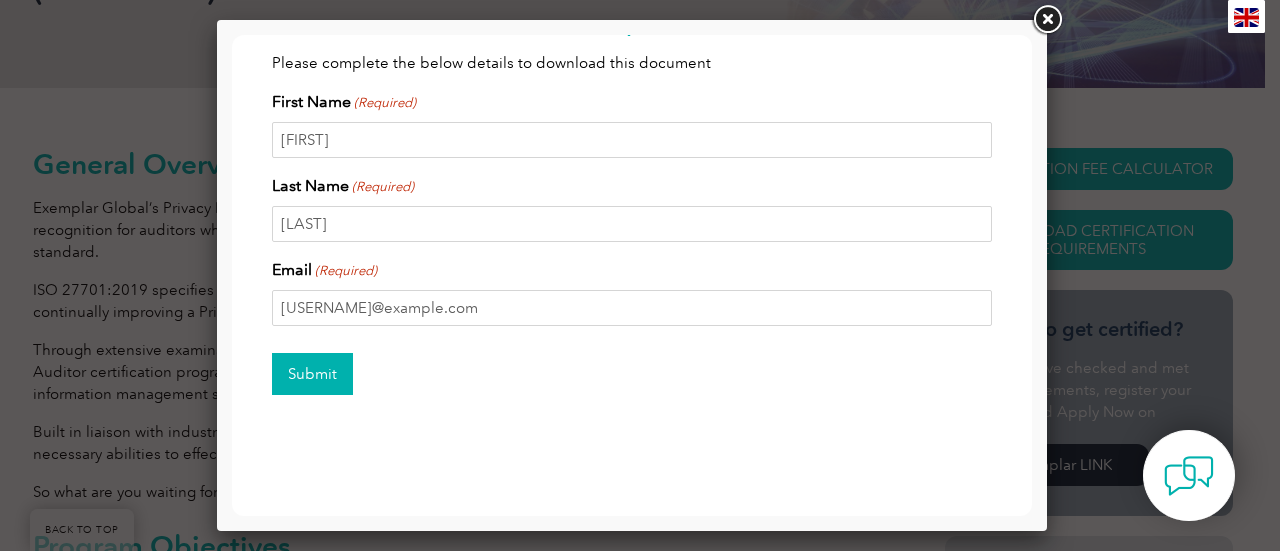 click on "Submit" at bounding box center [312, 374] 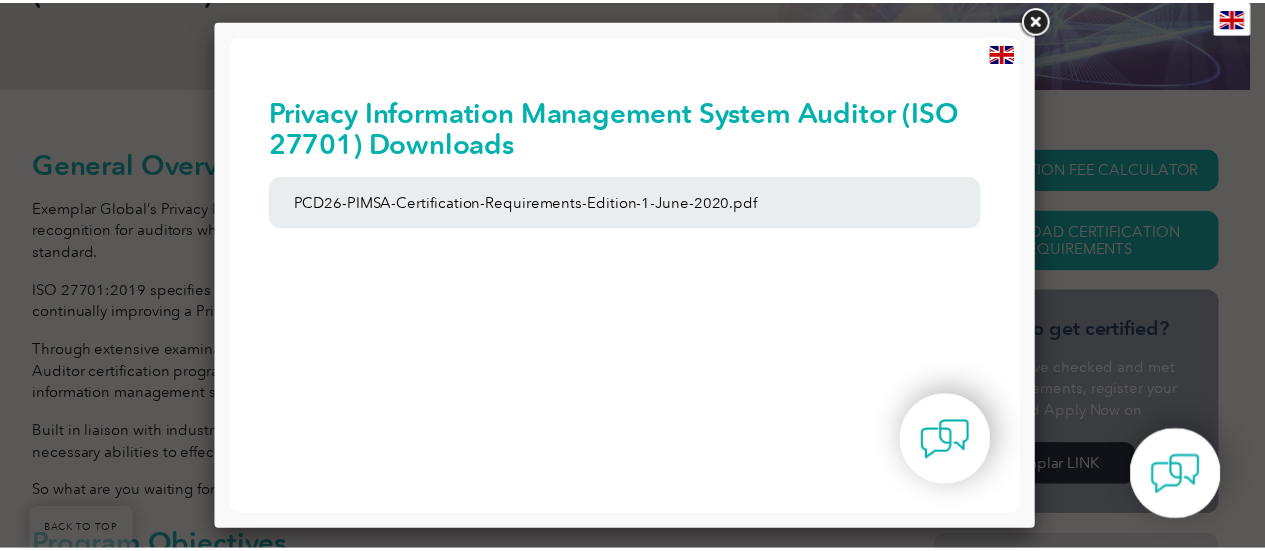 scroll, scrollTop: 0, scrollLeft: 0, axis: both 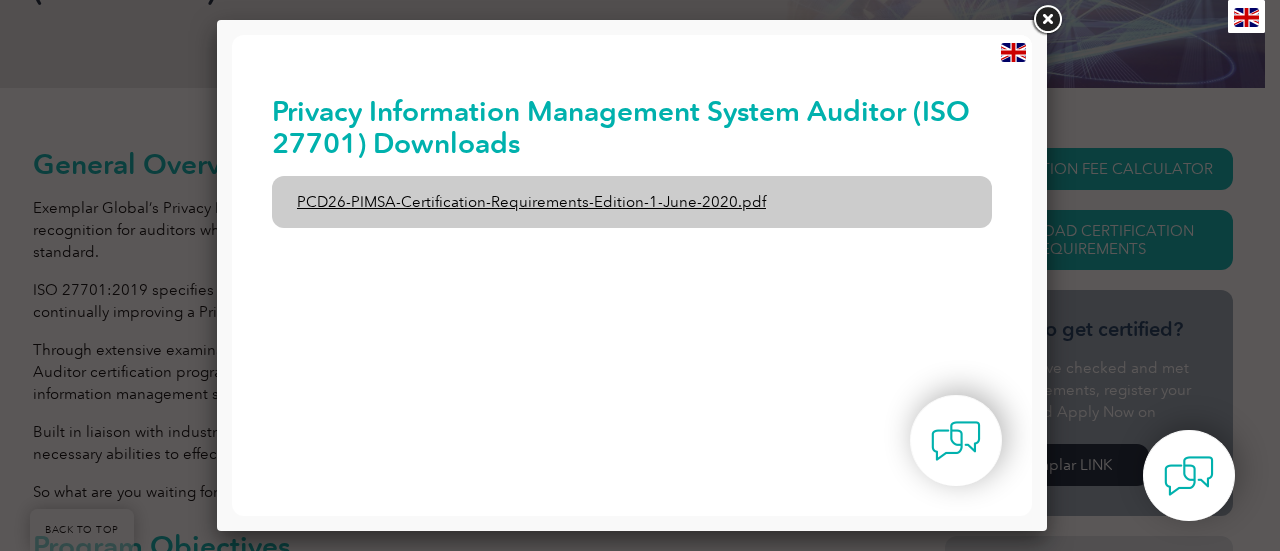 click on "PCD26-PIMSA-Certification-Requirements-Edition-1-June-2020.pdf" at bounding box center (632, 202) 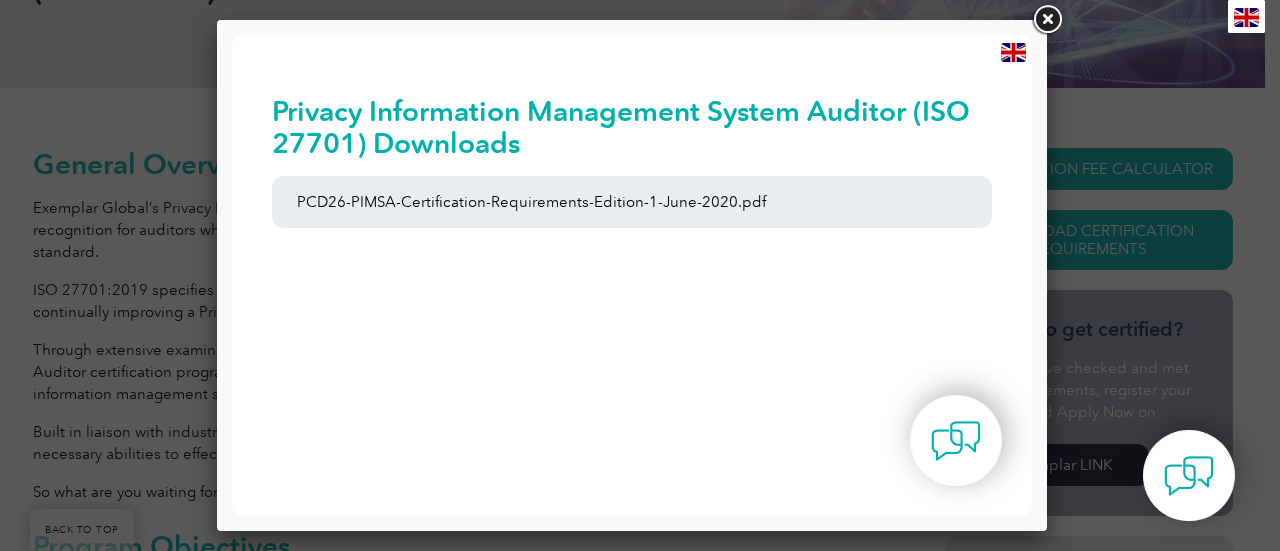 click at bounding box center (1047, 20) 